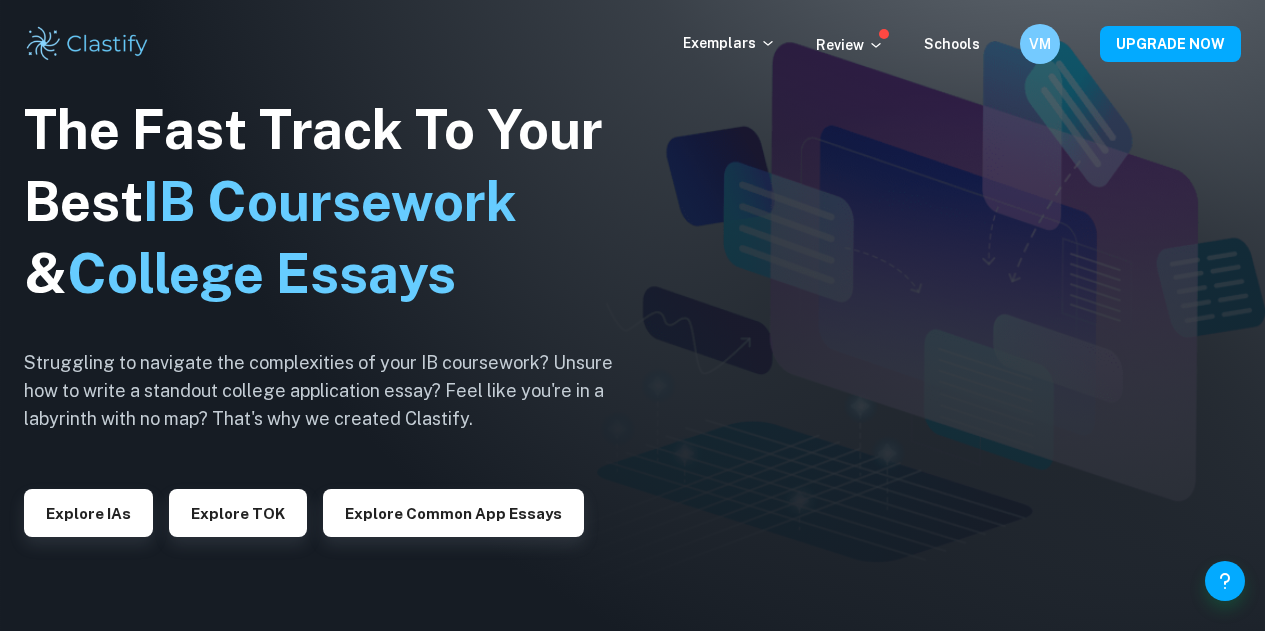 scroll, scrollTop: 0, scrollLeft: 0, axis: both 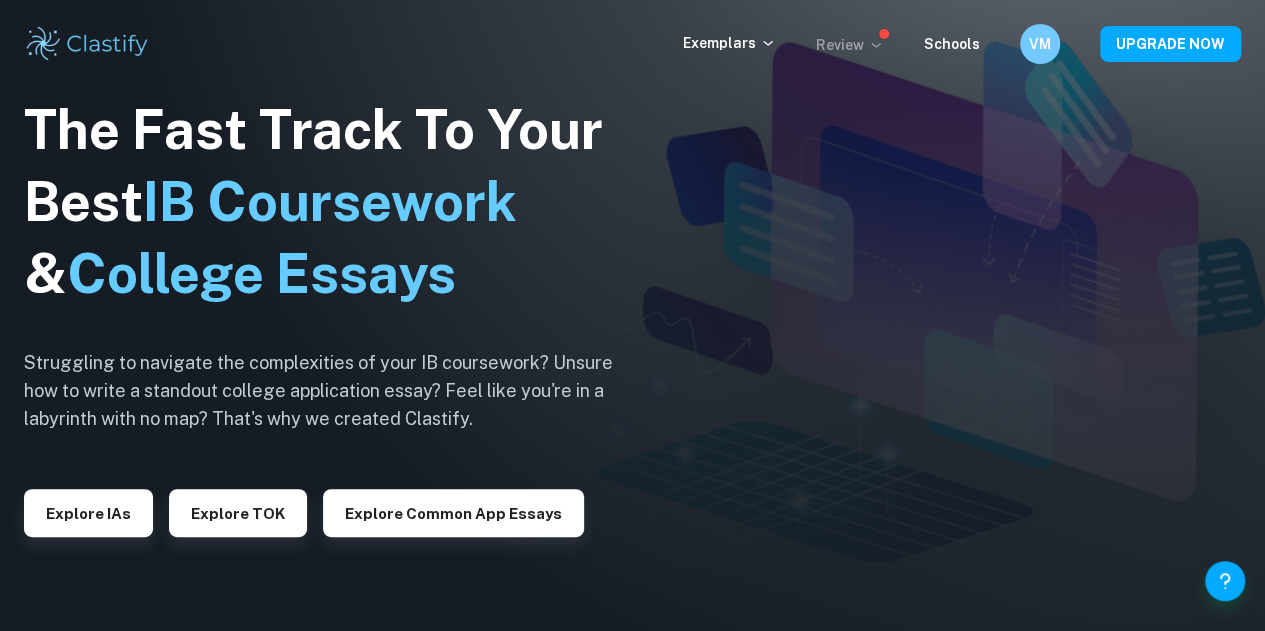 click on "Review" at bounding box center (850, 45) 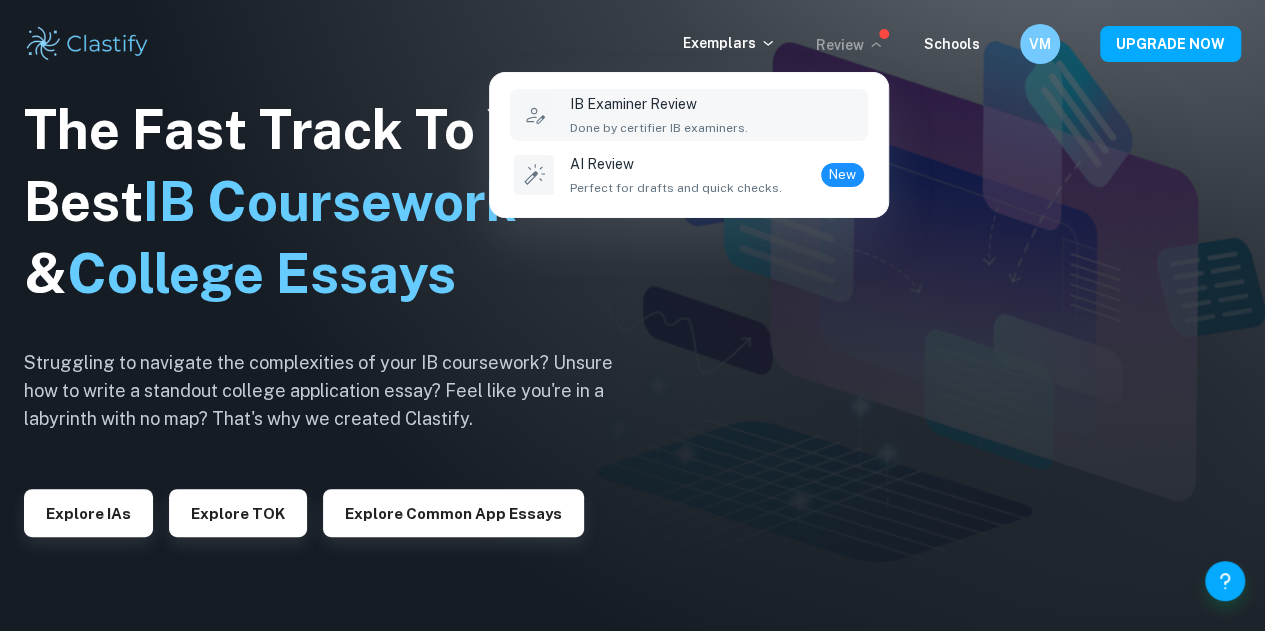 click on "IB Examiner Review" at bounding box center (659, 104) 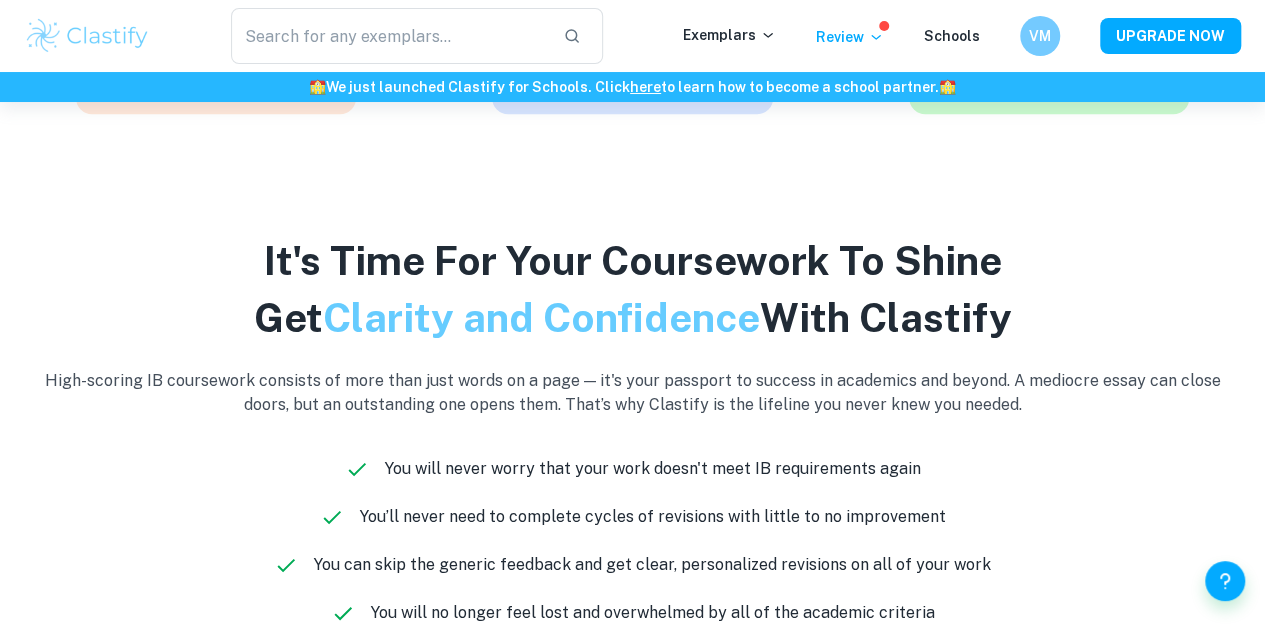 scroll, scrollTop: 1177, scrollLeft: 0, axis: vertical 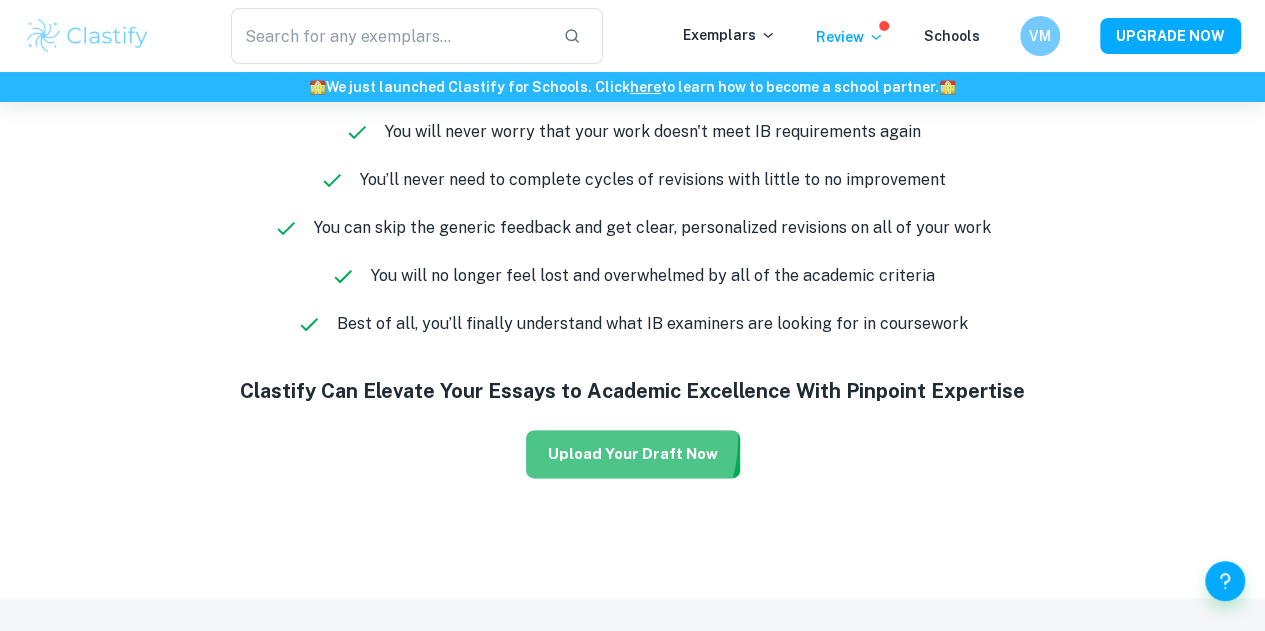 click on "Upload Your Draft Now" at bounding box center (633, 454) 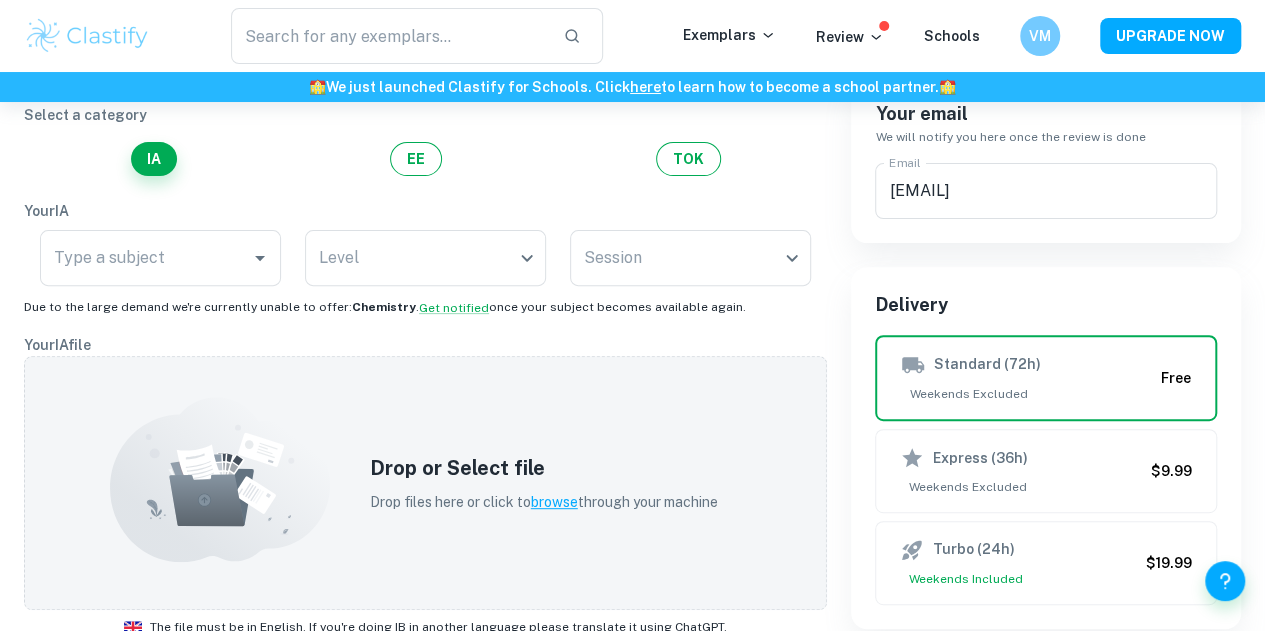scroll, scrollTop: 213, scrollLeft: 0, axis: vertical 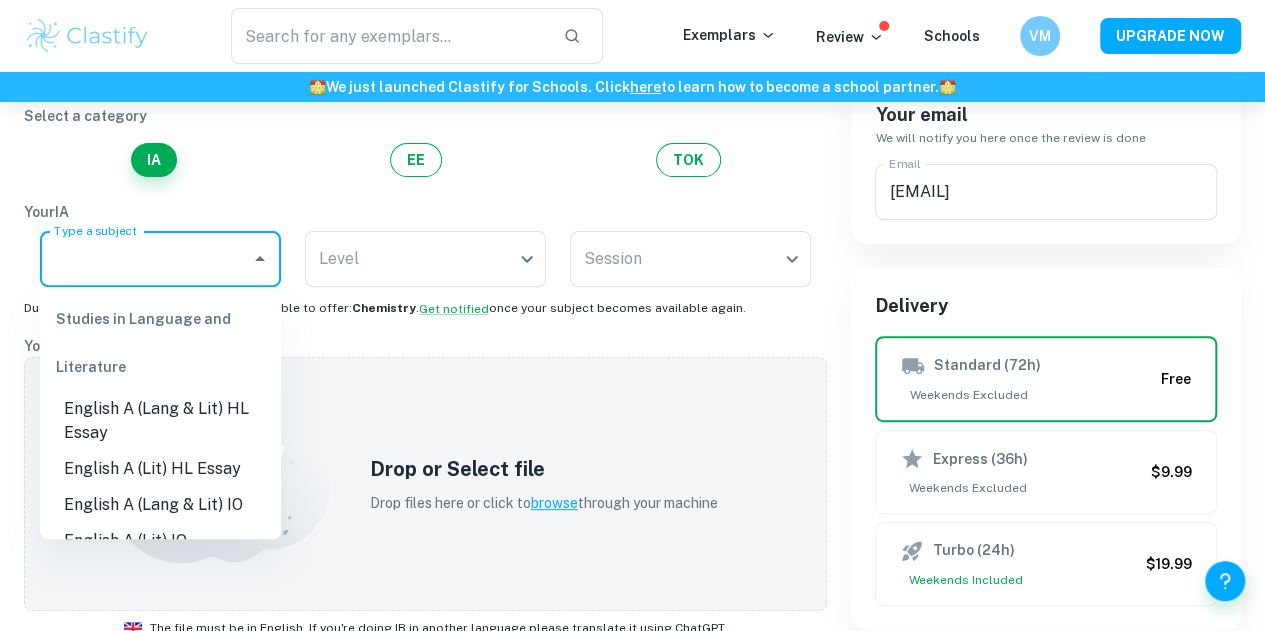 click on "Type a subject" at bounding box center (145, 259) 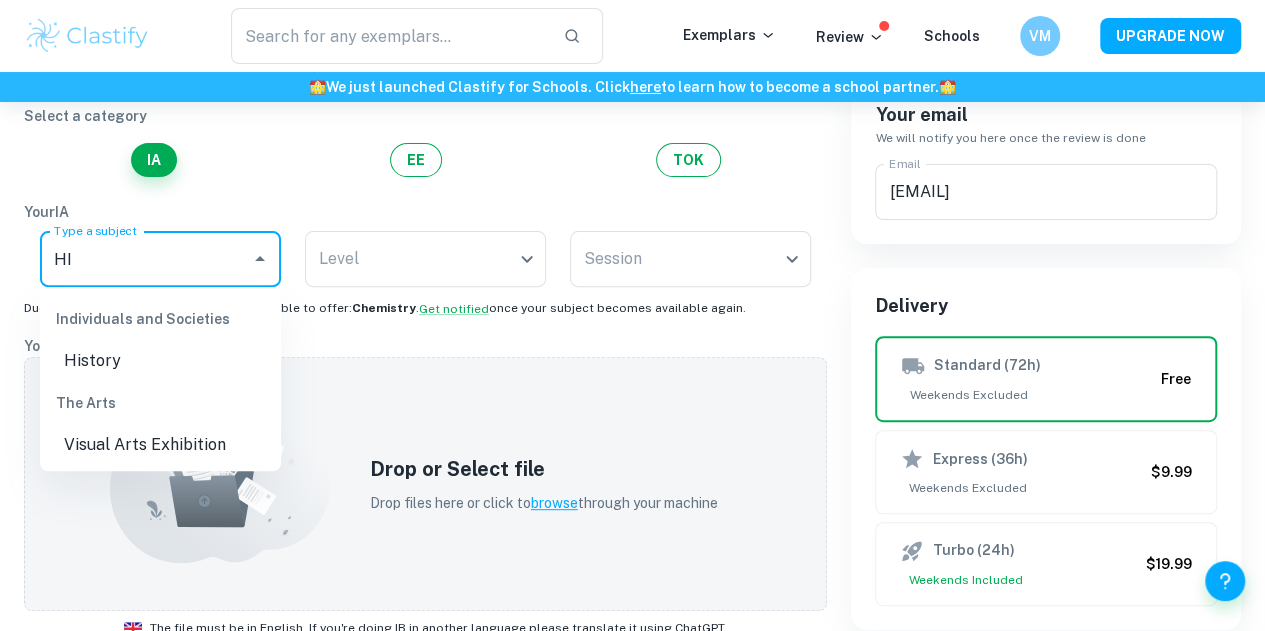 click on "History" at bounding box center [160, 361] 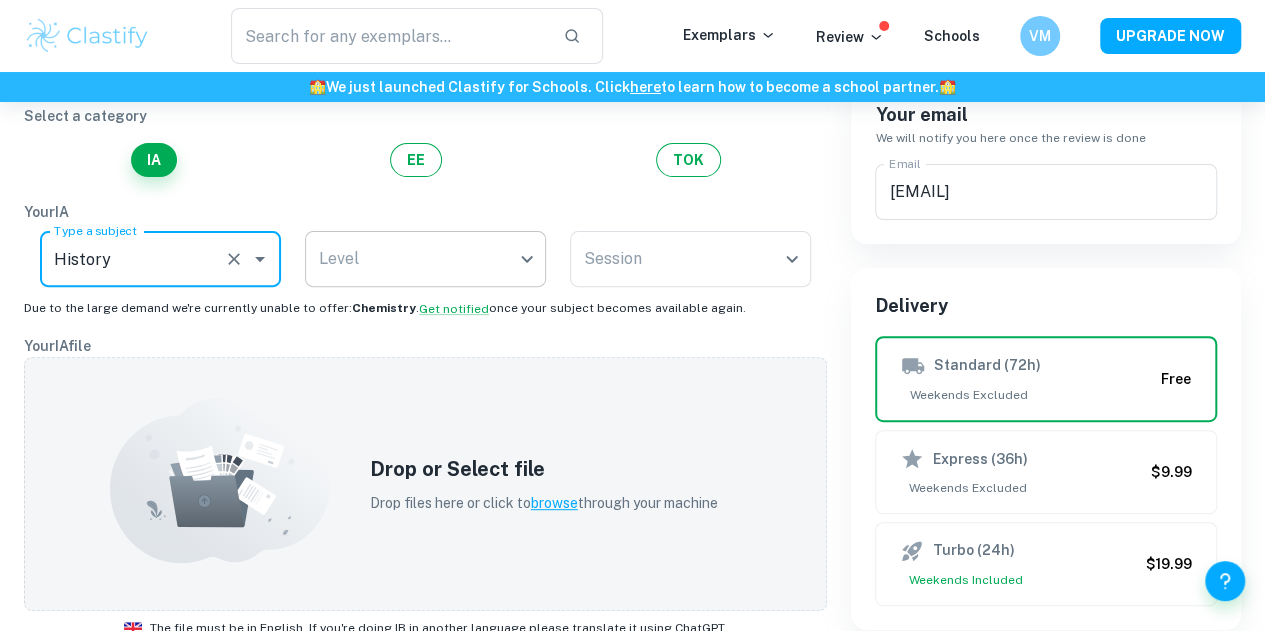 type on "History" 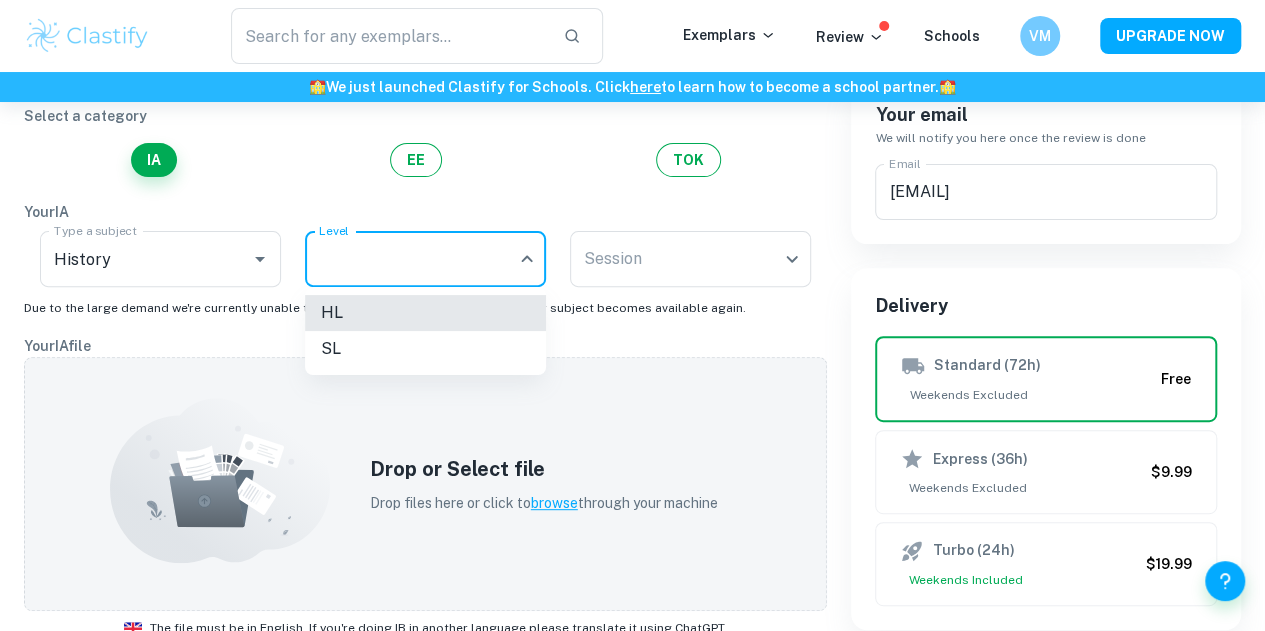 click on "SL" at bounding box center [425, 349] 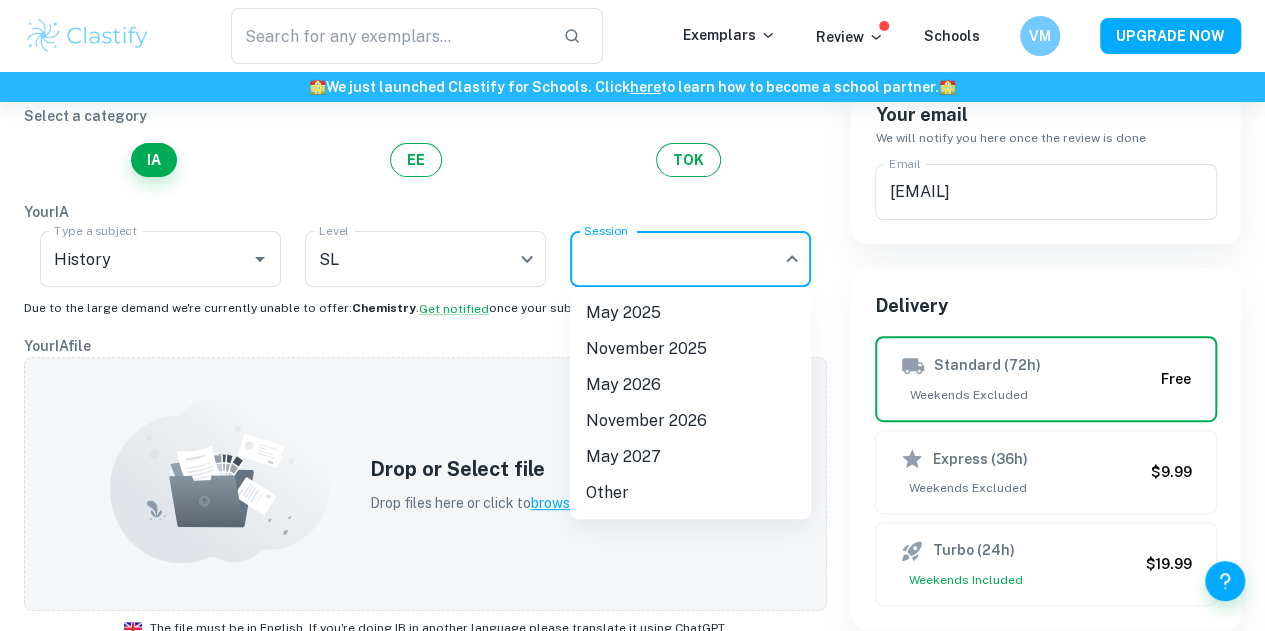 click on "We value your privacy We use cookies to enhance your browsing experience, serve personalised ads or content, and analyse our traffic. By clicking "Accept All", you consent to our use of cookies.   Cookie Policy Customise   Reject All   Accept All   Customise Consent Preferences   We use cookies to help you navigate efficiently and perform certain functions. You will find detailed information about all cookies under each consent category below. The cookies that are categorised as "Necessary" are stored on your browser as they are essential for enabling the basic functionalities of the site. ...  Show more For more information on how Google's third-party cookies operate and handle your data, see:   Google Privacy Policy Necessary Always Active Necessary cookies are required to enable the basic features of this site, such as providing secure log-in or adjusting your consent preferences. These cookies do not store any personally identifiable data. Functional Analytics Performance Advertisement Uncategorised" at bounding box center [632, 204] 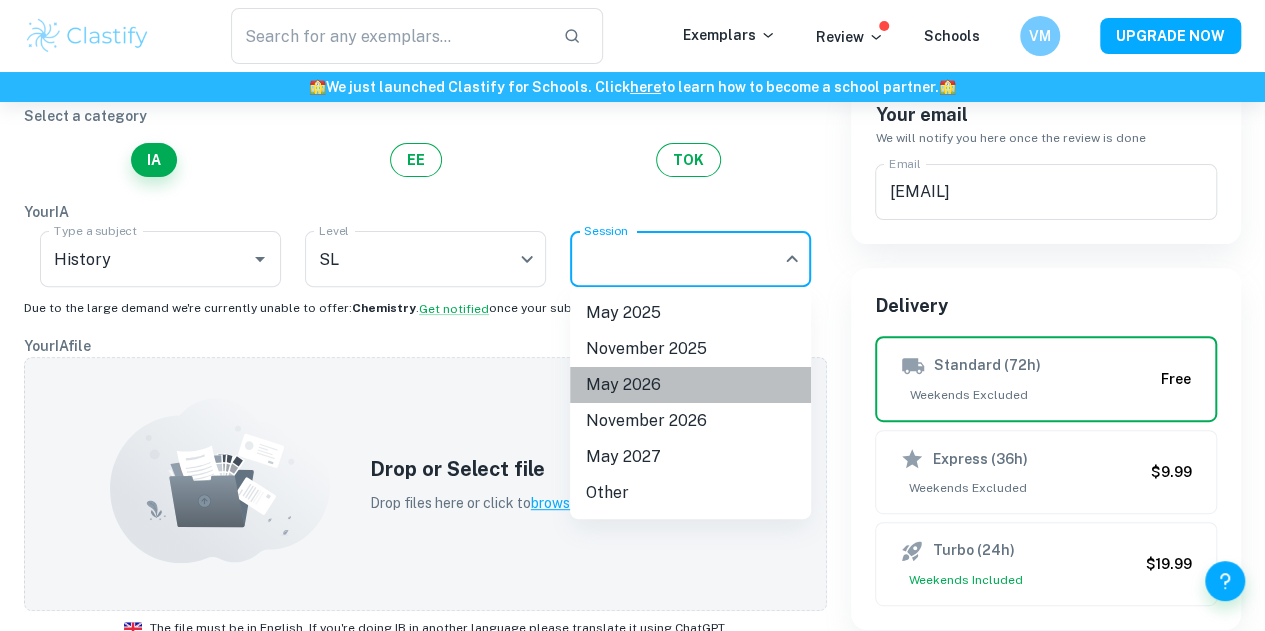 click on "May 2026" at bounding box center [690, 385] 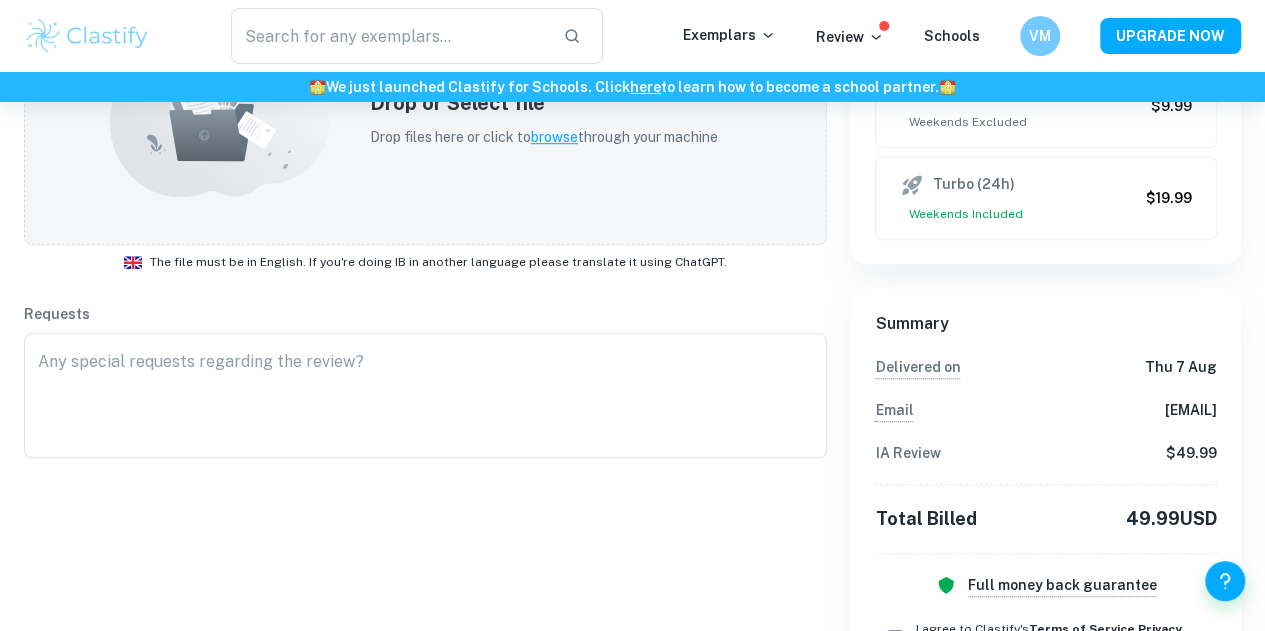 scroll, scrollTop: 581, scrollLeft: 0, axis: vertical 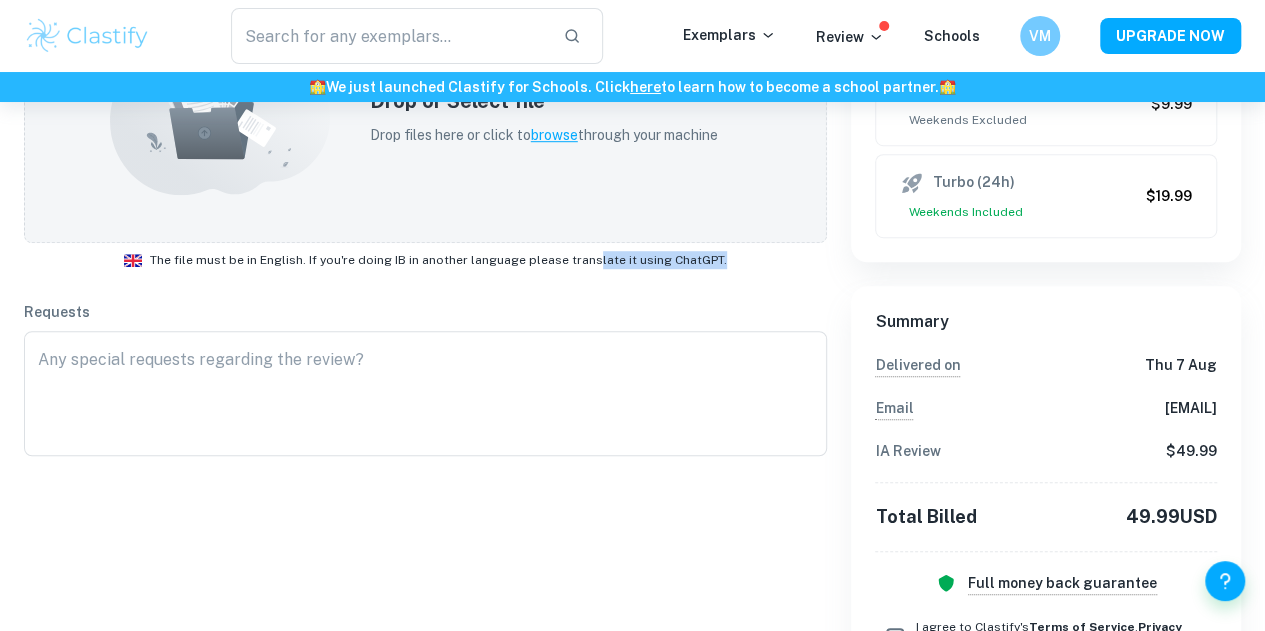 drag, startPoint x: 718, startPoint y: 257, endPoint x: 592, endPoint y: 261, distance: 126.06348 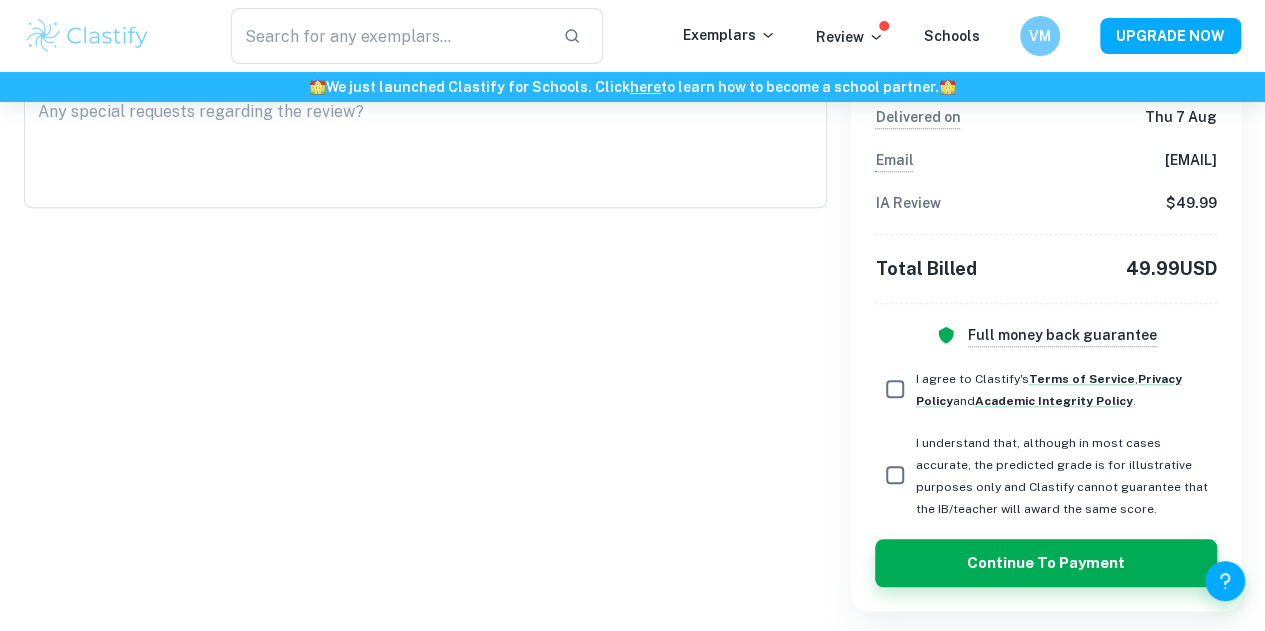 scroll, scrollTop: 427, scrollLeft: 0, axis: vertical 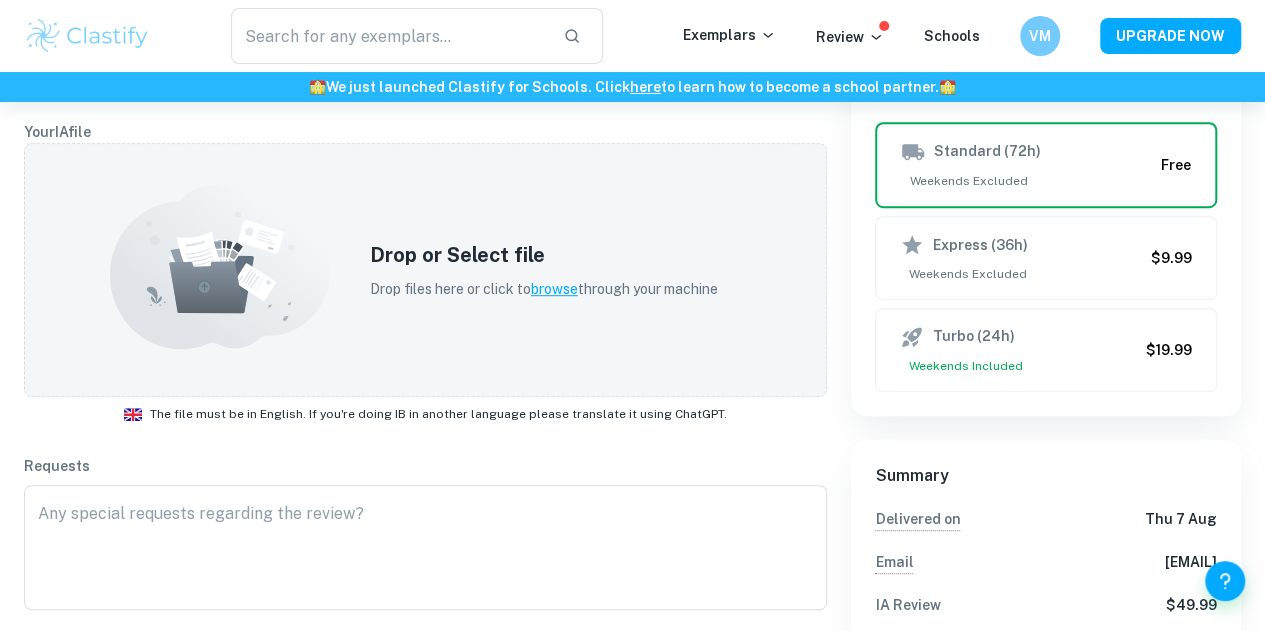 click on "Your email We will notify you here once the review is done Email [EMAIL] Email Delivery Standard (72h) Weekends Excluded Free Express (36h) Weekends Excluded $9.99 Turbo (24h) Weekends Included $19.99 Summary Delivered on Thu   7   Aug Email [EMAIL] IA Review $ 49.99 Total Billed 49.99  USD Full money back guarantee I agree to Clastify's  Terms of Service ,  Privacy Policy  and  Academic Integrity Policy . I understand that, although in most cases accurate, the predicted grade is for illustrative purposes only and Clastify cannot guarantee that the IB/teacher will award the same score. Continue to Payment" at bounding box center (1034, 414) 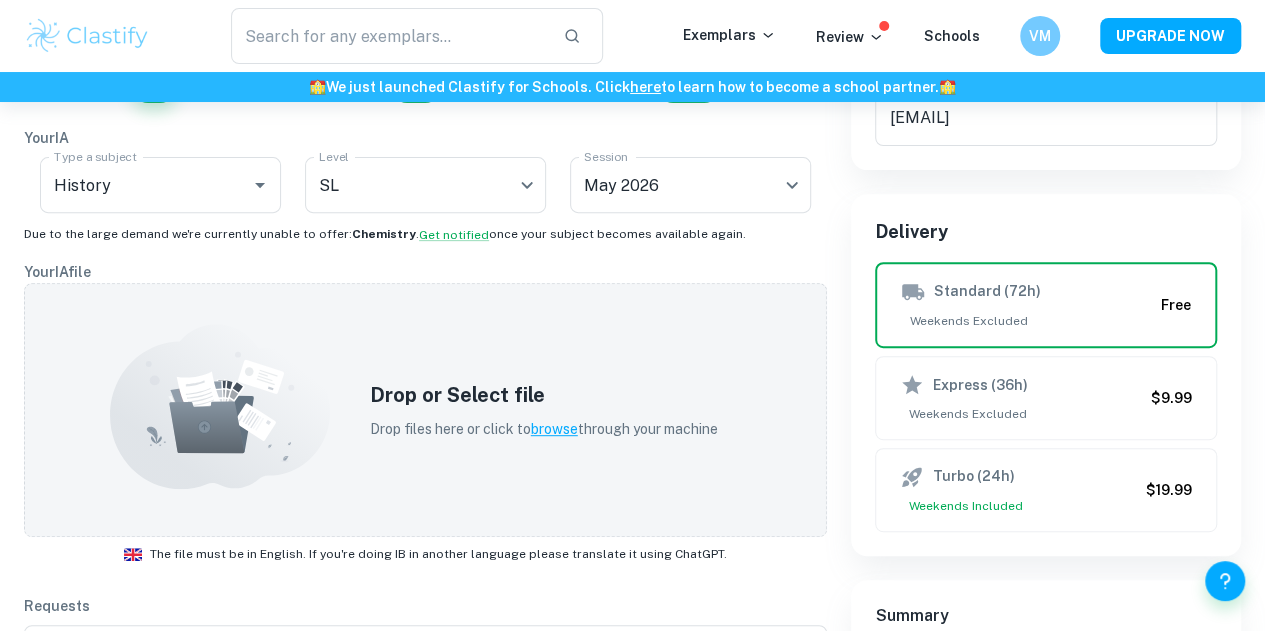 scroll, scrollTop: 0, scrollLeft: 0, axis: both 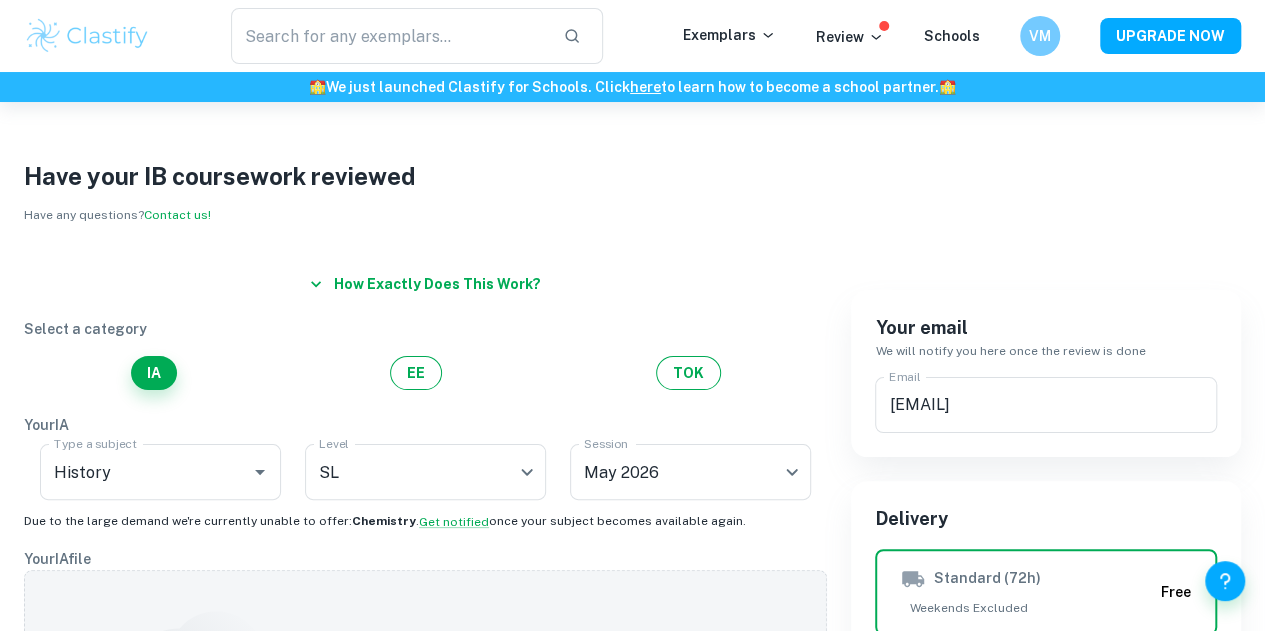 click on "How exactly does this work?" at bounding box center (425, 284) 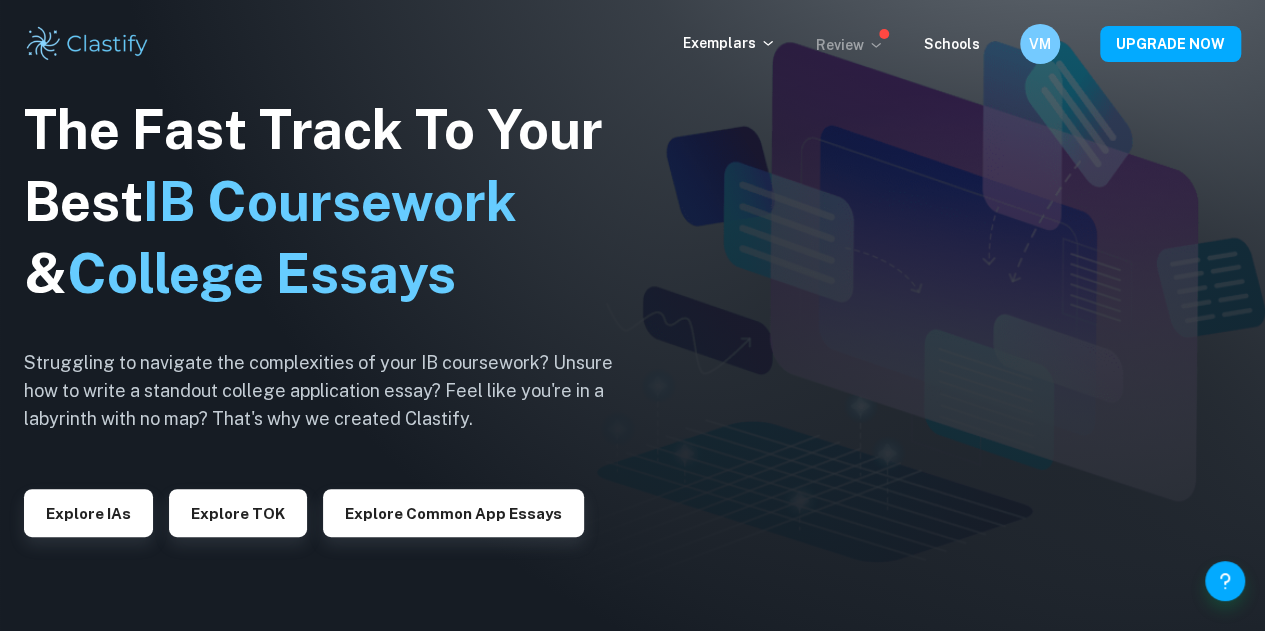click on "Review" at bounding box center (850, 45) 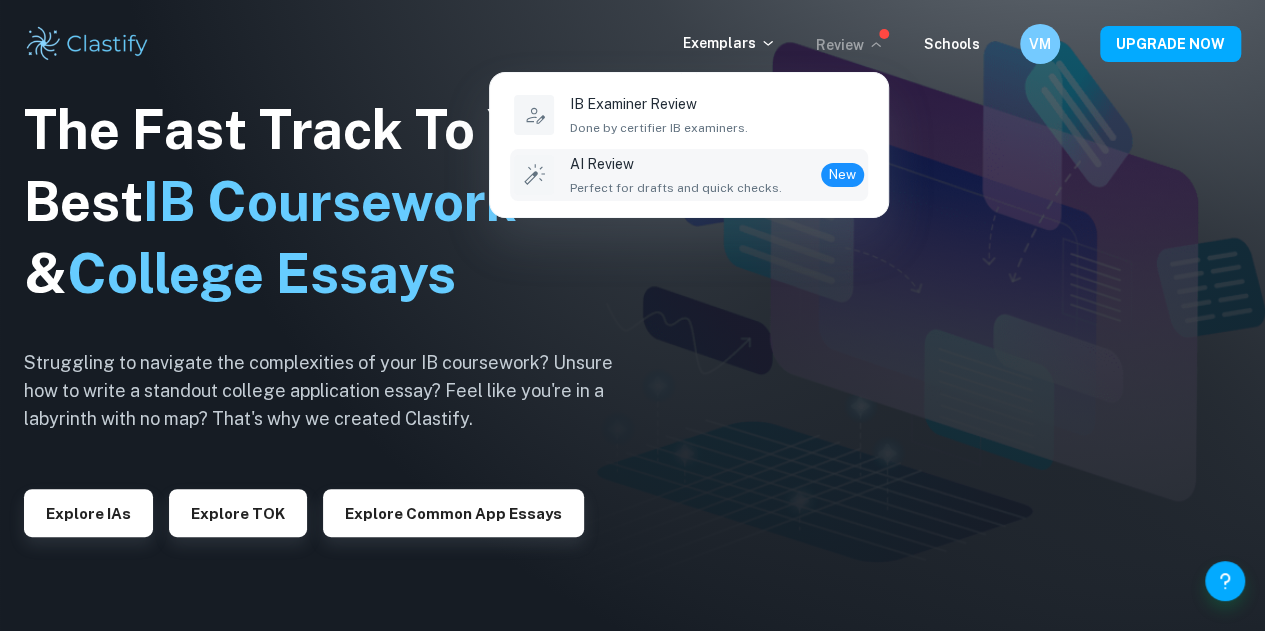 click on "AI Review" at bounding box center (676, 164) 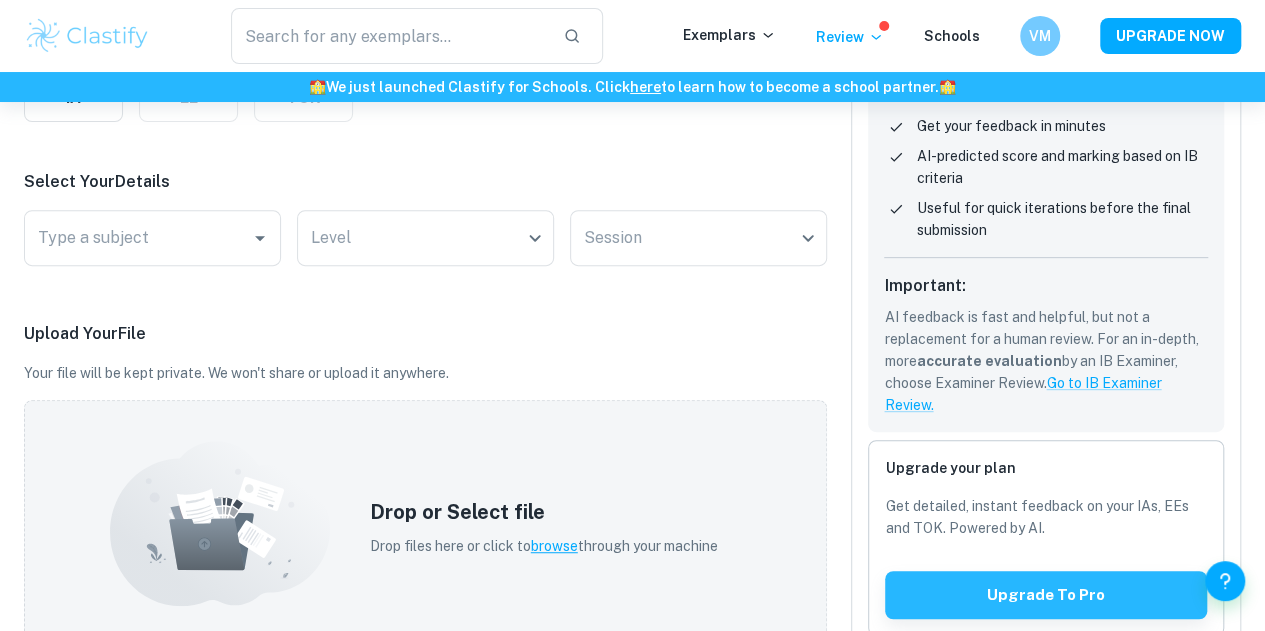 scroll, scrollTop: 738, scrollLeft: 0, axis: vertical 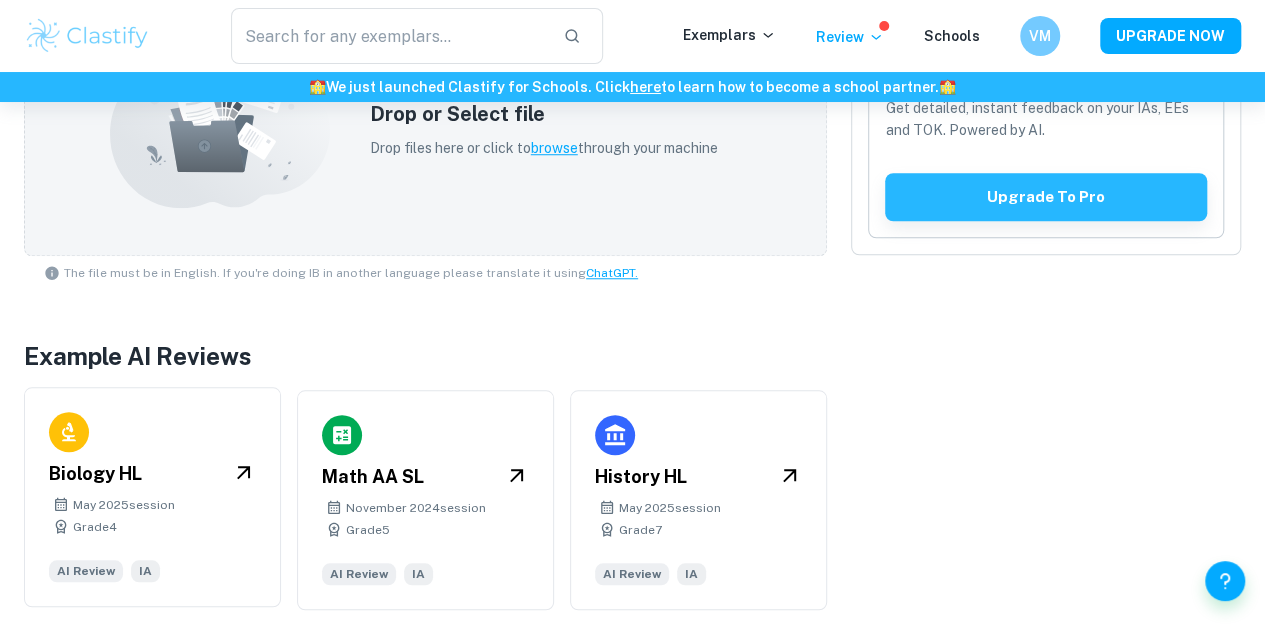 click on "Biology HL" at bounding box center (152, 474) 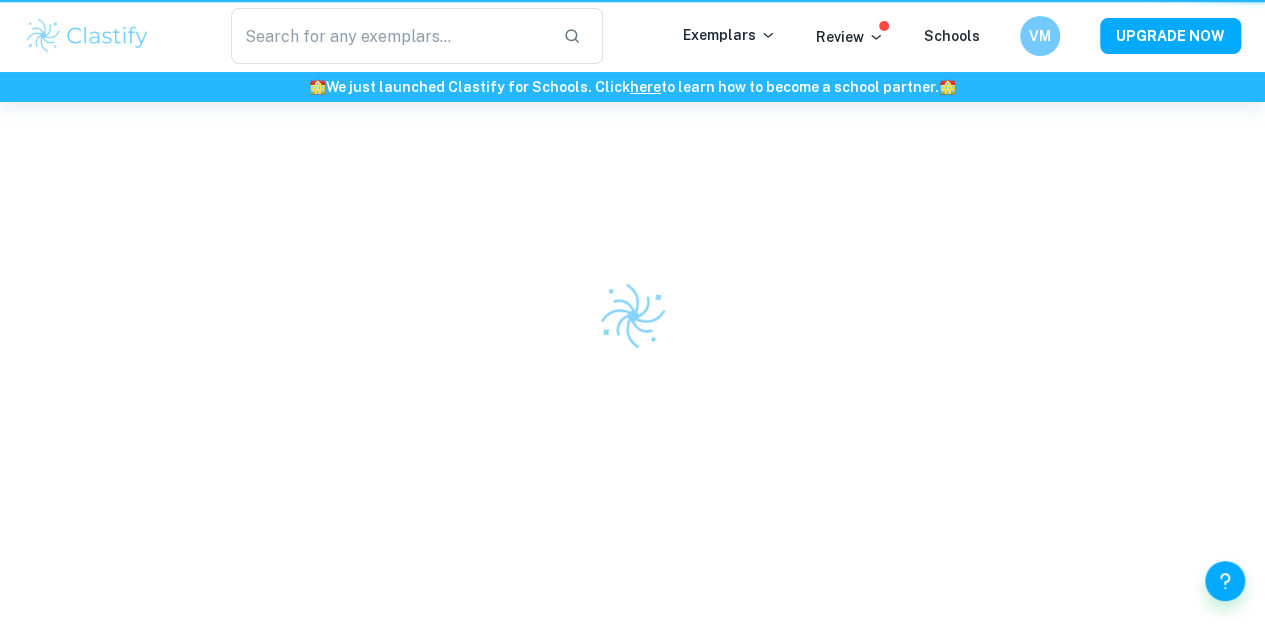 scroll, scrollTop: 0, scrollLeft: 0, axis: both 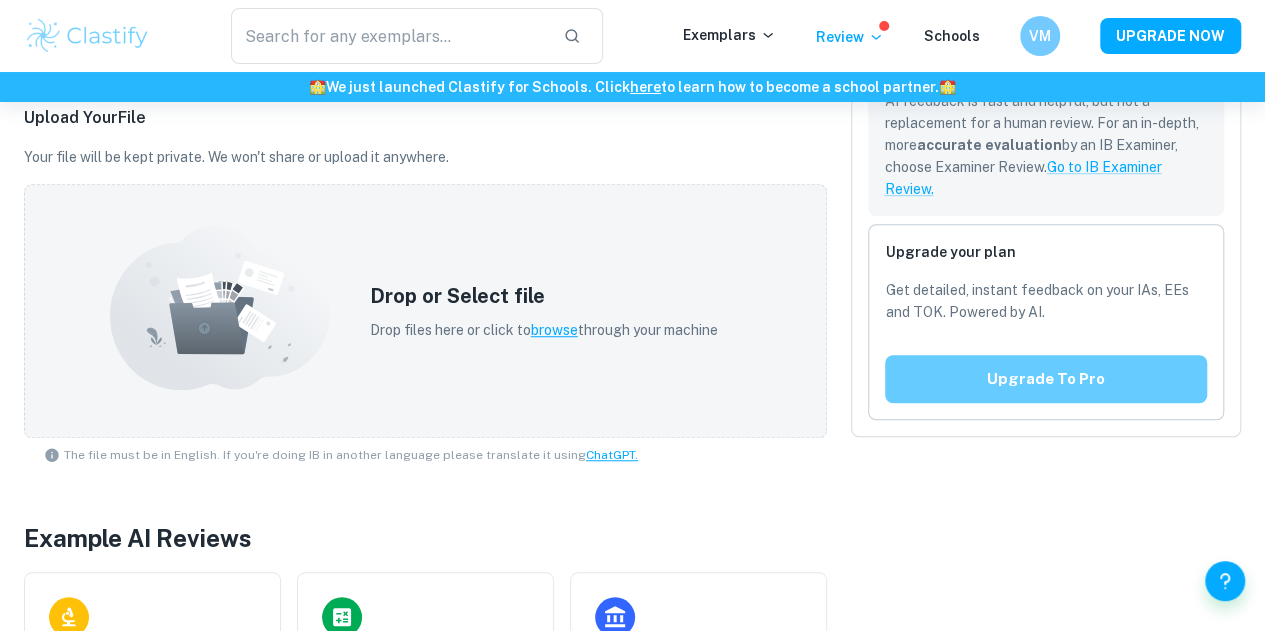 click on "Upgrade to pro" at bounding box center (1046, 379) 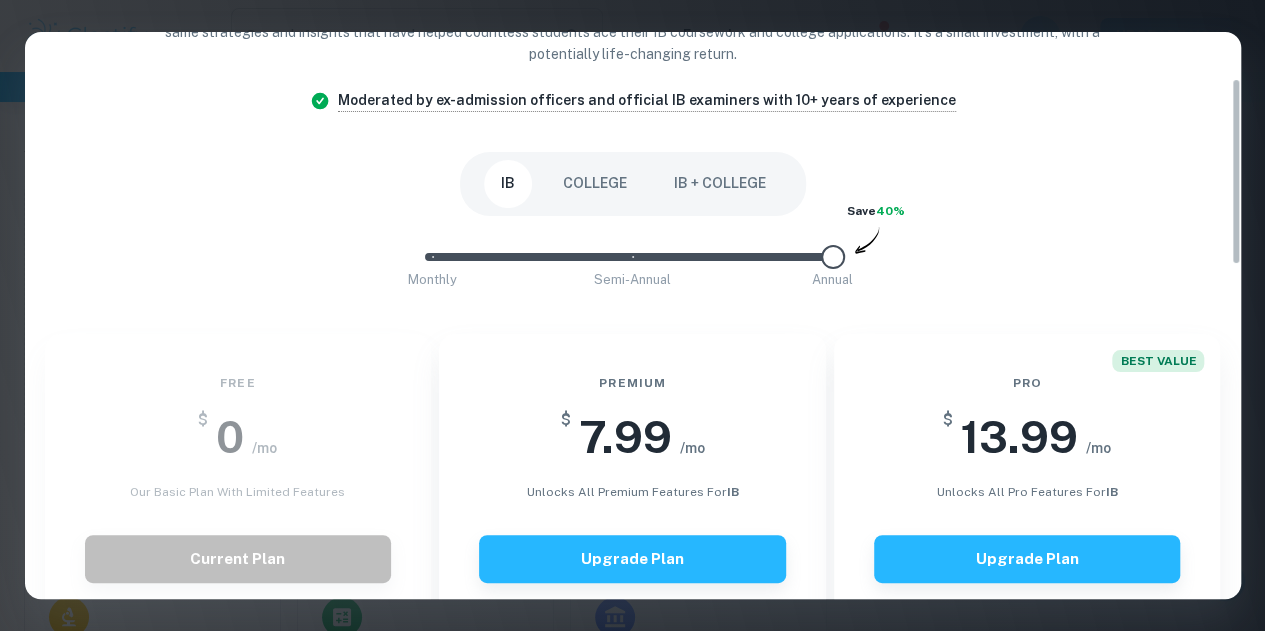 scroll, scrollTop: 144, scrollLeft: 0, axis: vertical 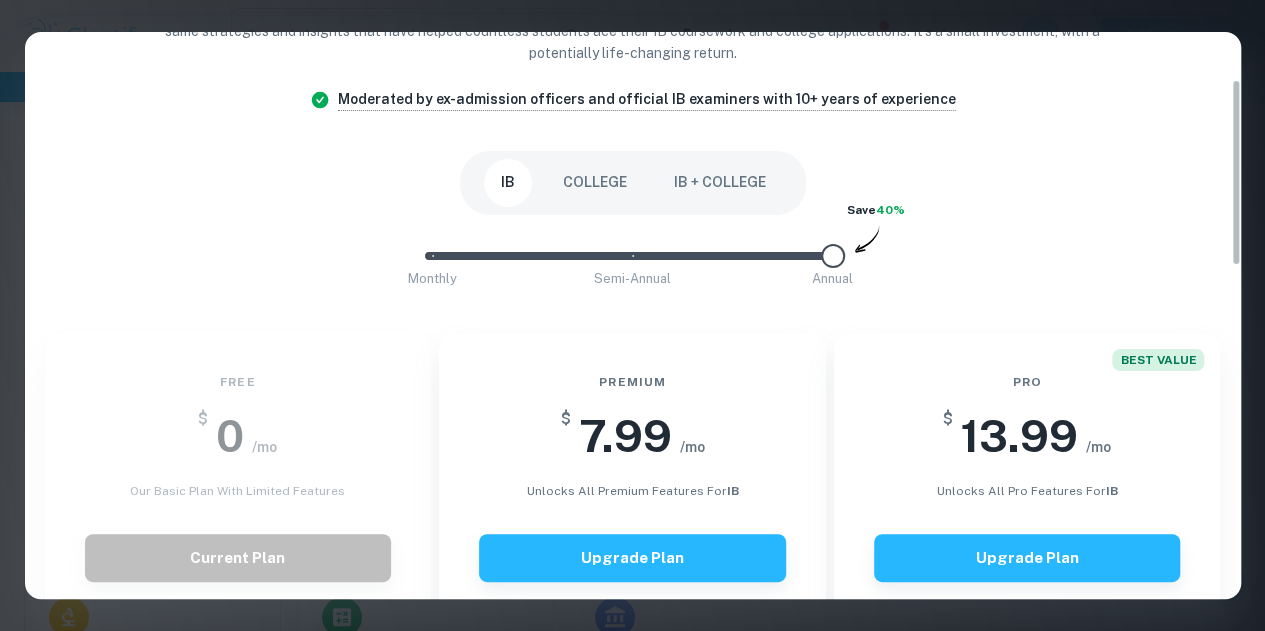 click on "IB + COLLEGE" at bounding box center (720, 183) 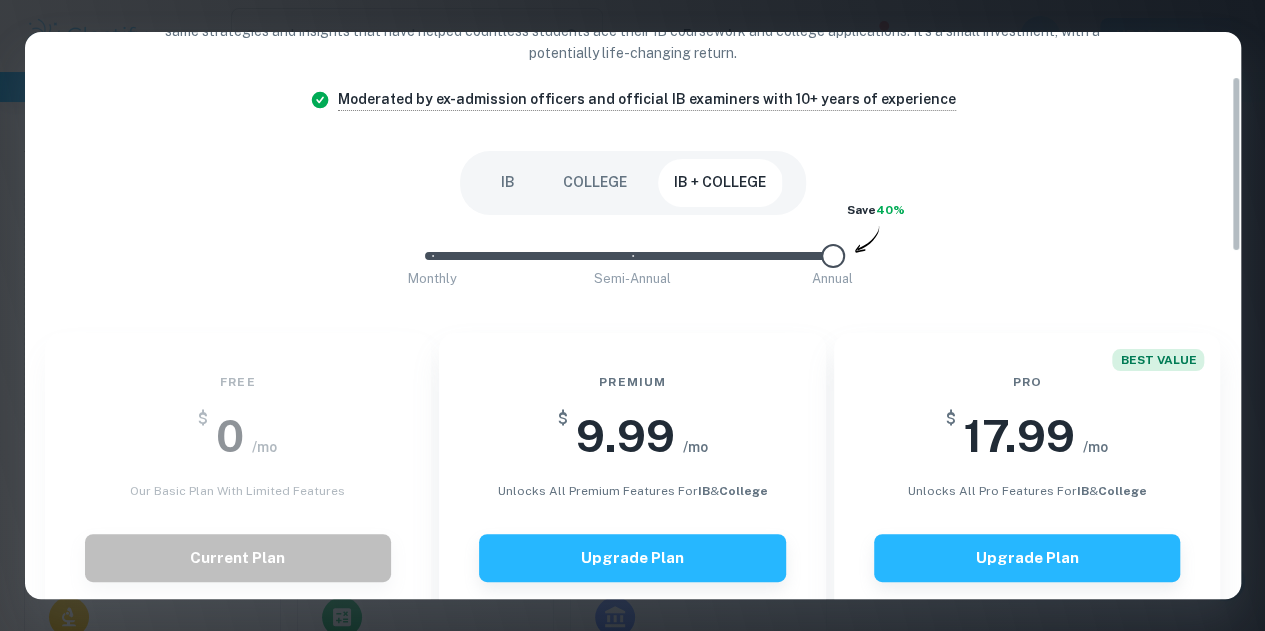 click on "IB" at bounding box center (508, 183) 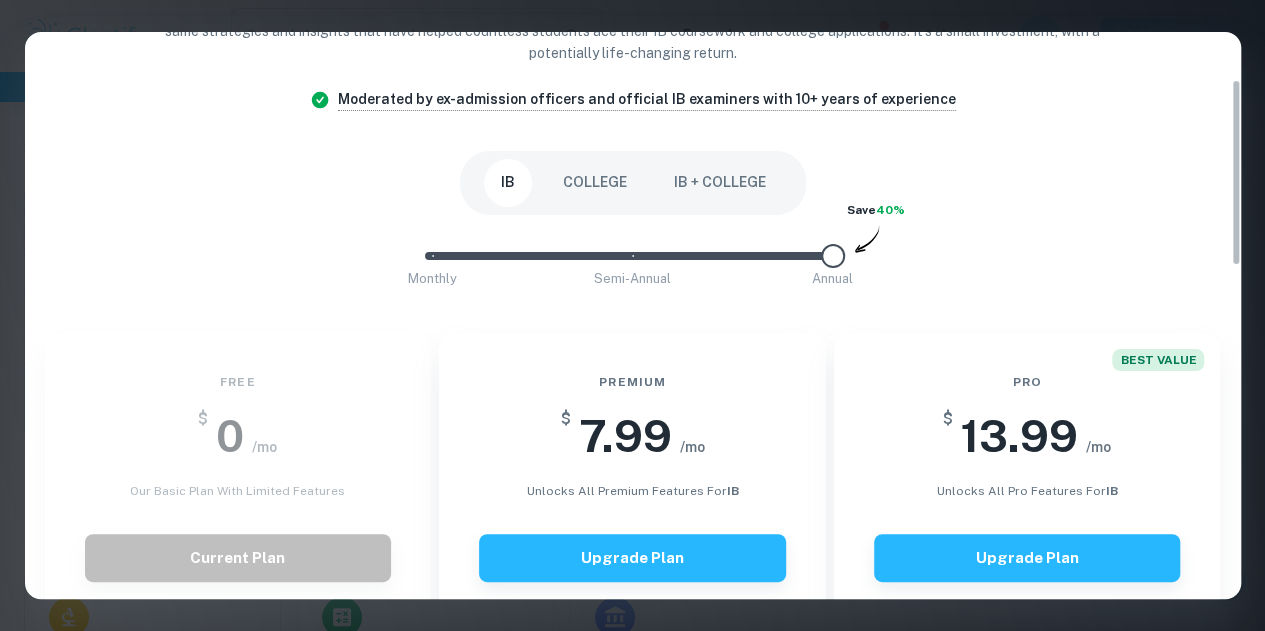 click on "COLLEGE" at bounding box center [595, 183] 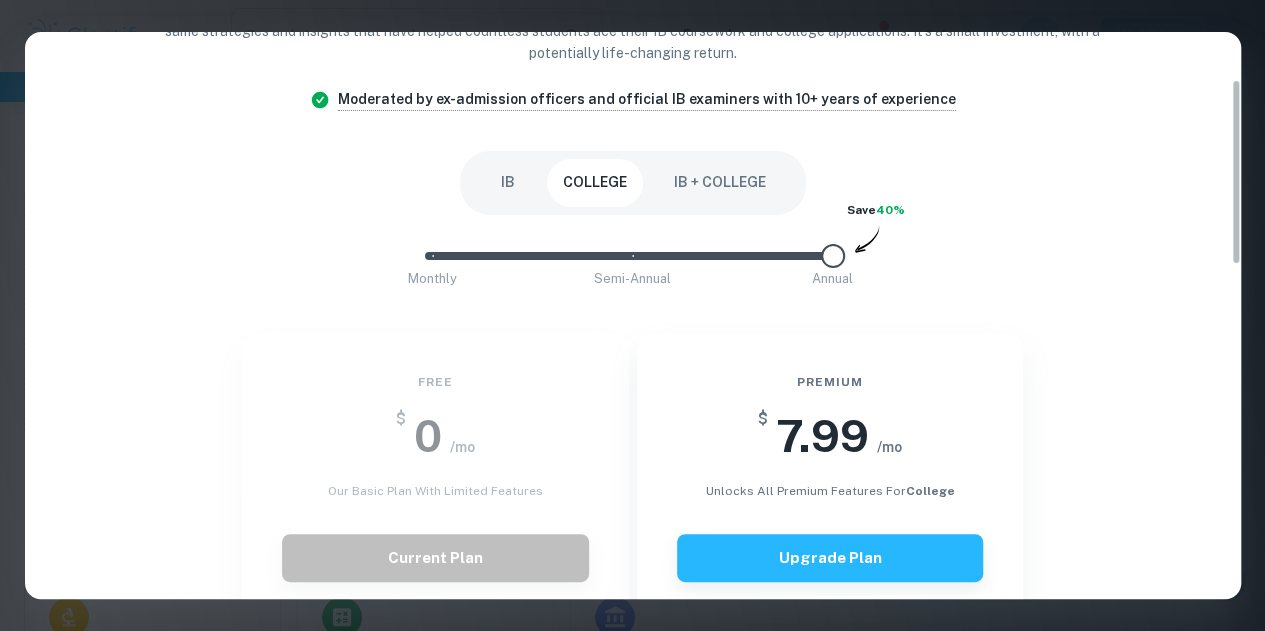 click on "IB" at bounding box center (508, 183) 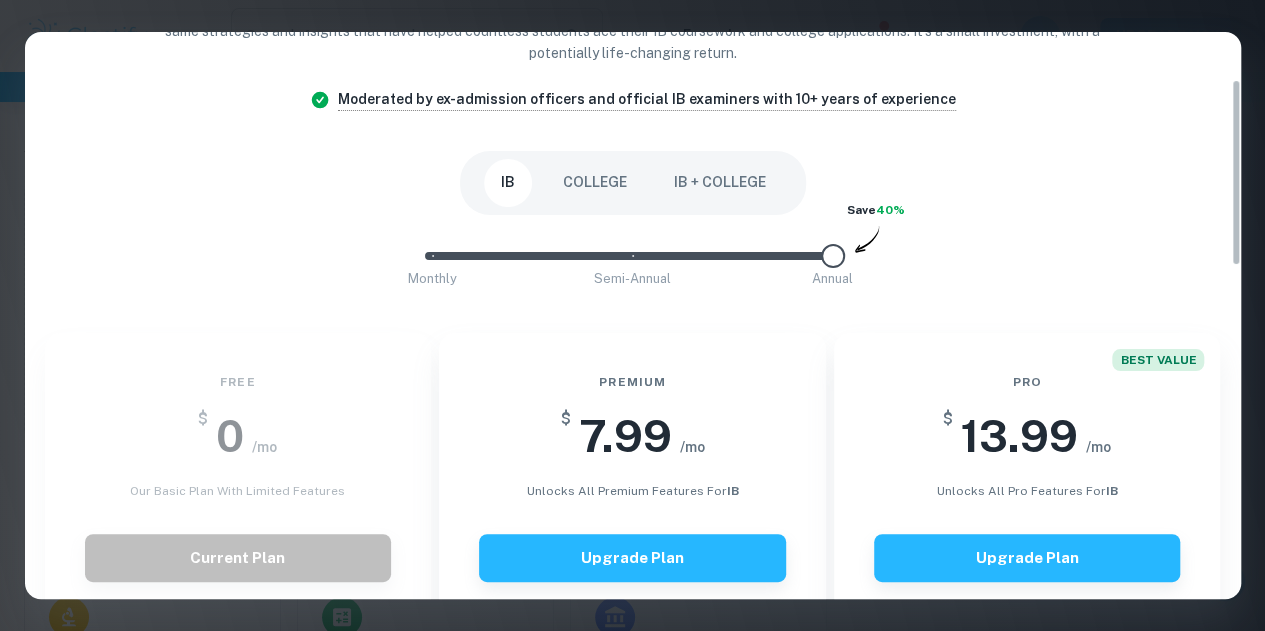 click on "COLLEGE" at bounding box center (595, 183) 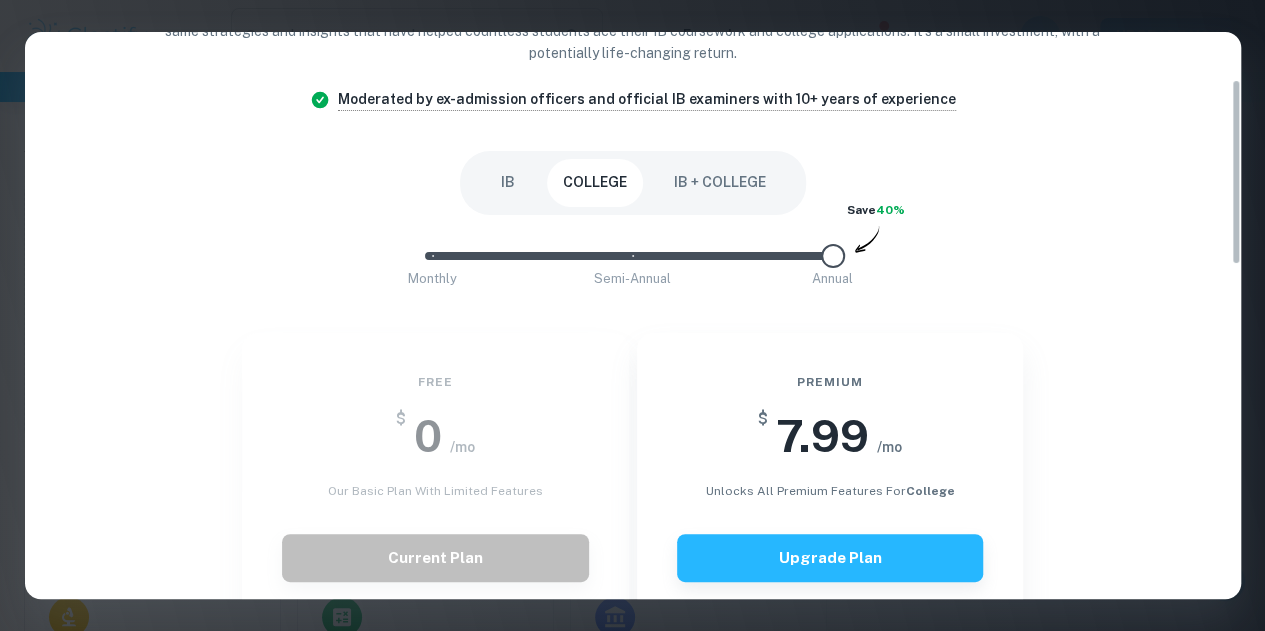 click on "IB" at bounding box center (508, 183) 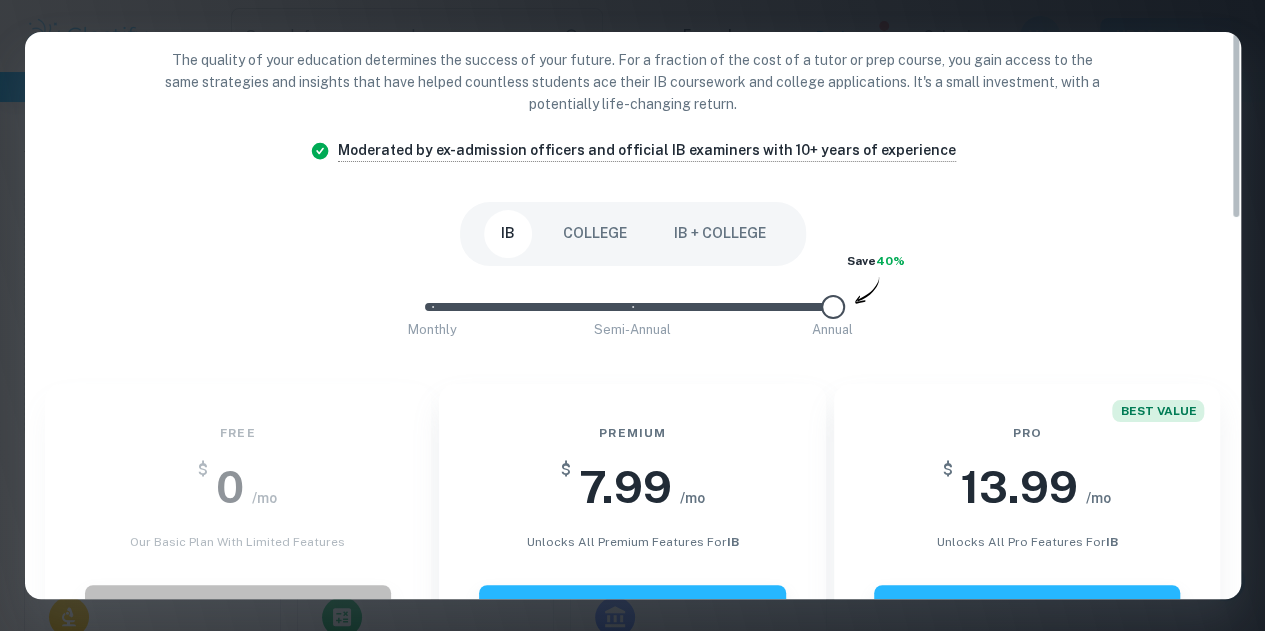 scroll, scrollTop: 0, scrollLeft: 0, axis: both 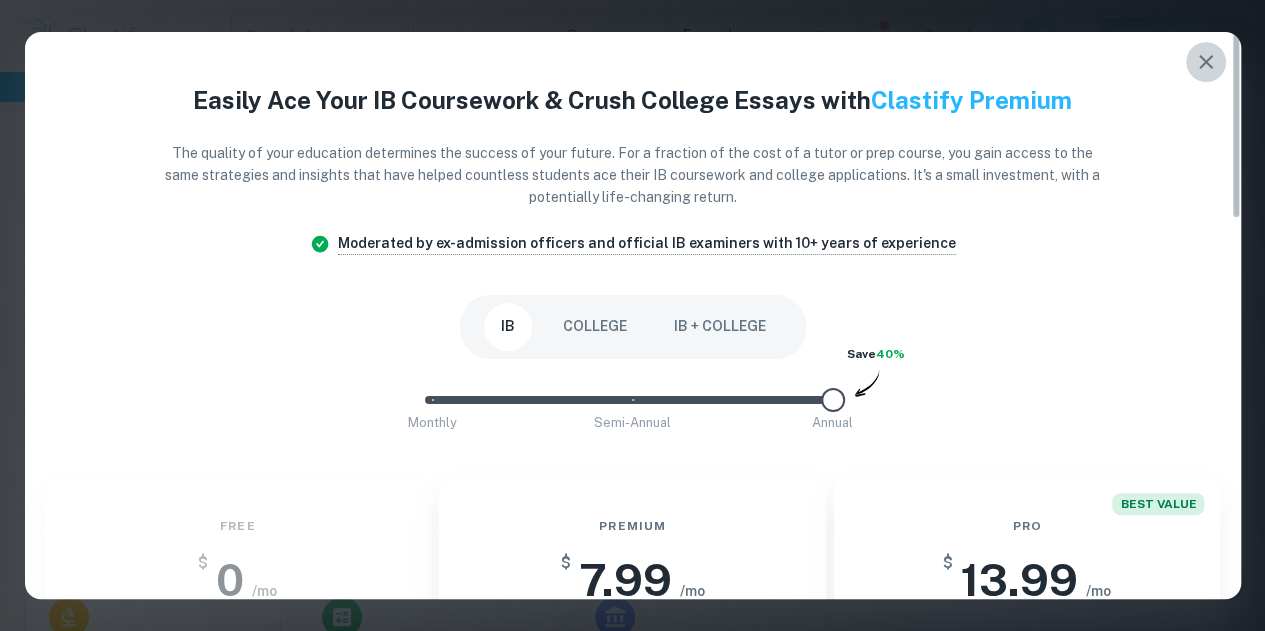 click 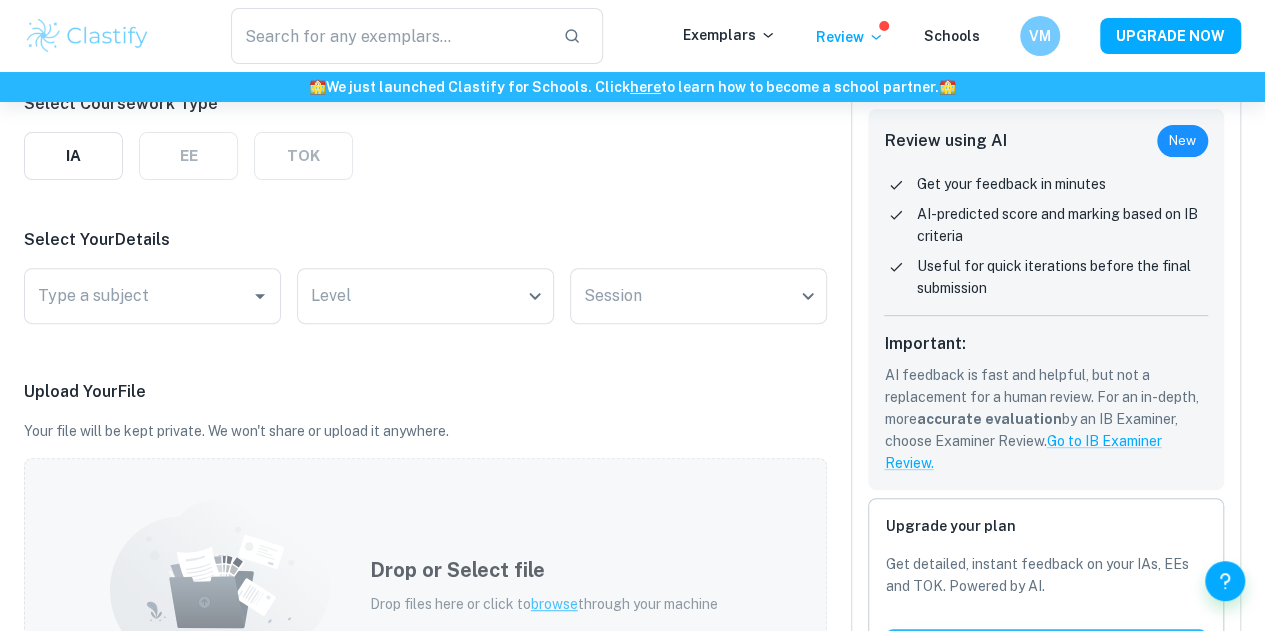 scroll, scrollTop: 280, scrollLeft: 0, axis: vertical 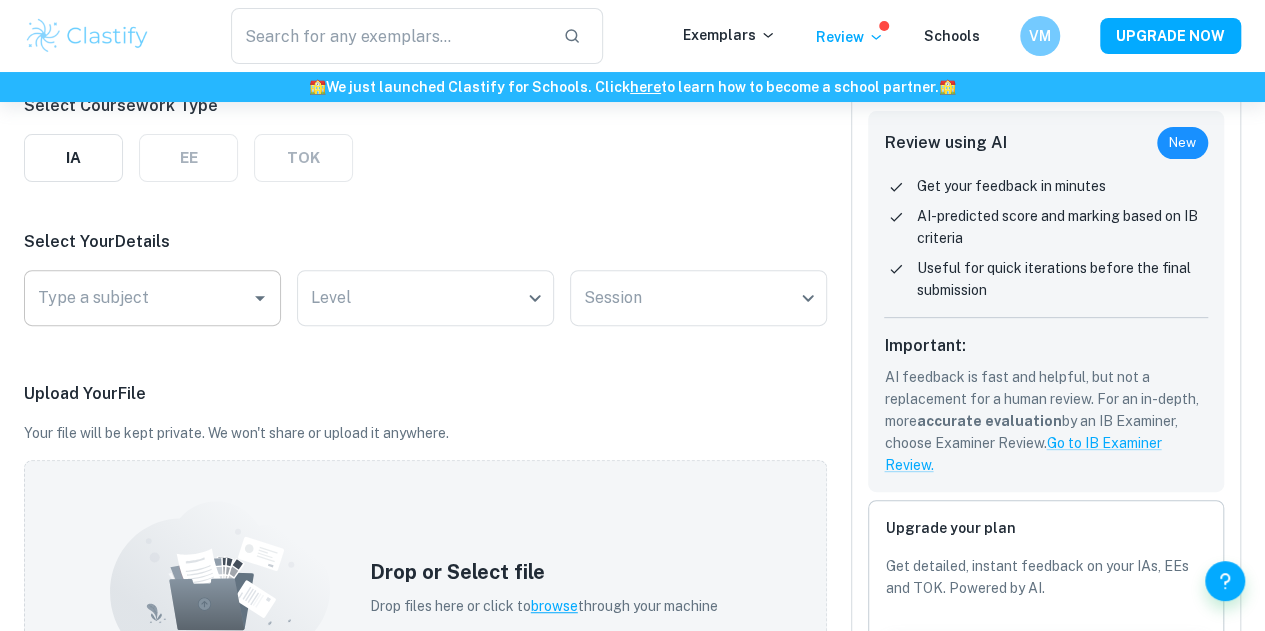 click on "Type a subject" at bounding box center [152, 298] 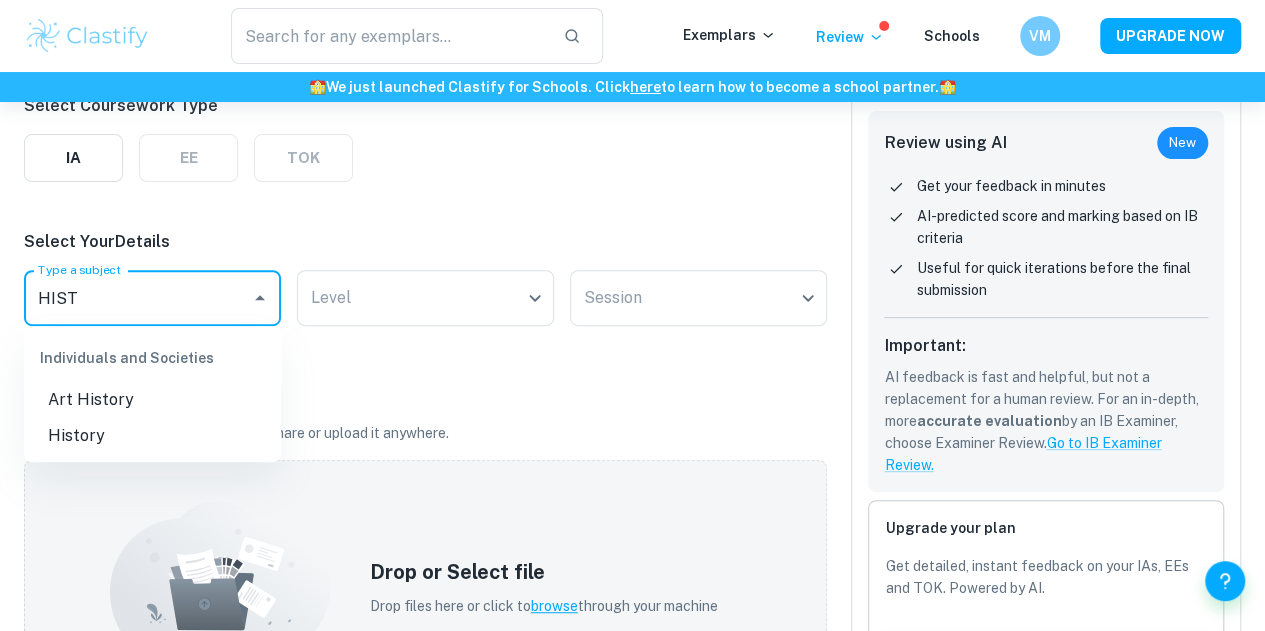 click on "History" at bounding box center (152, 436) 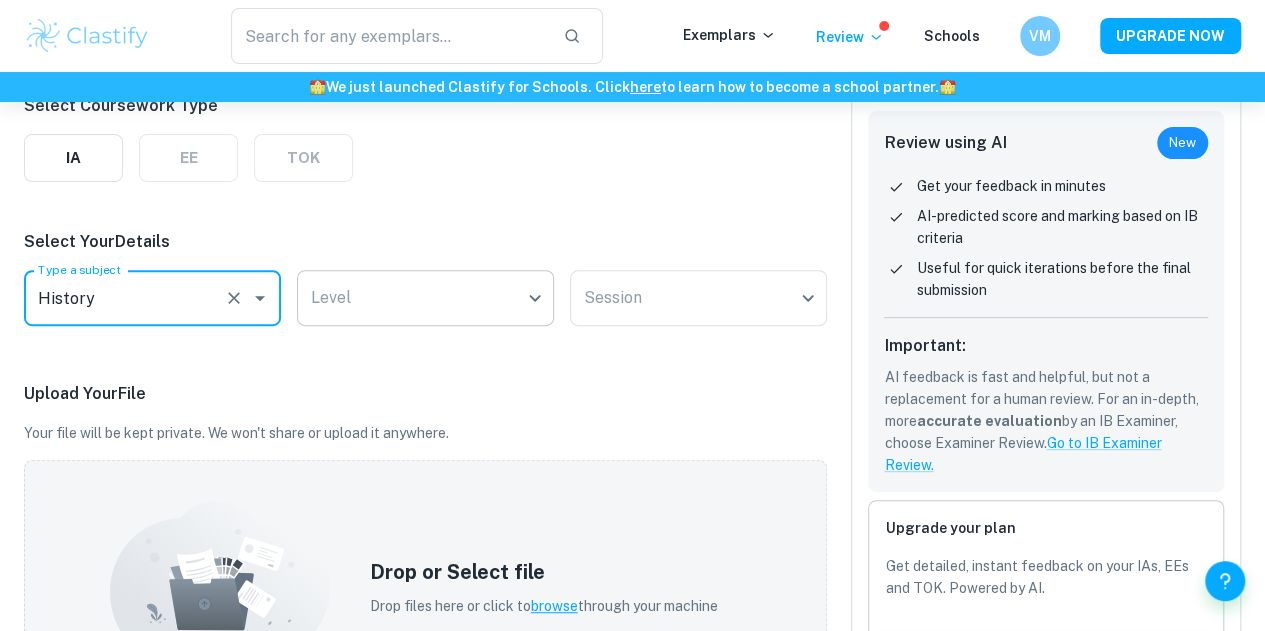 type on "History" 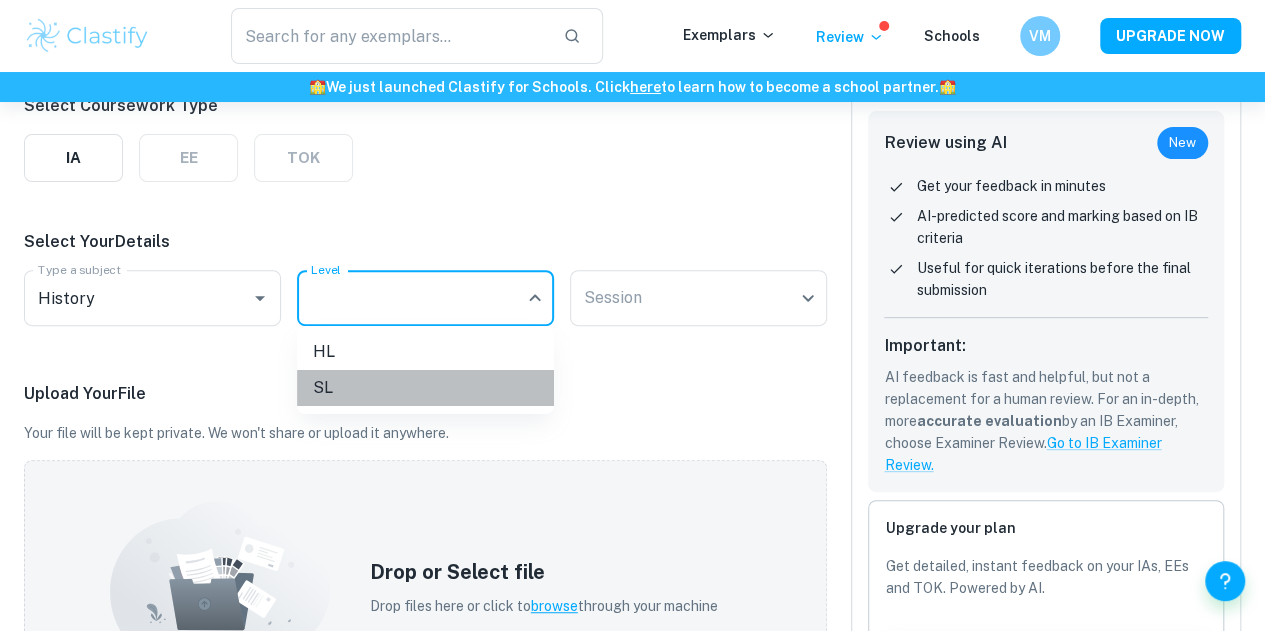click on "SL" at bounding box center [425, 388] 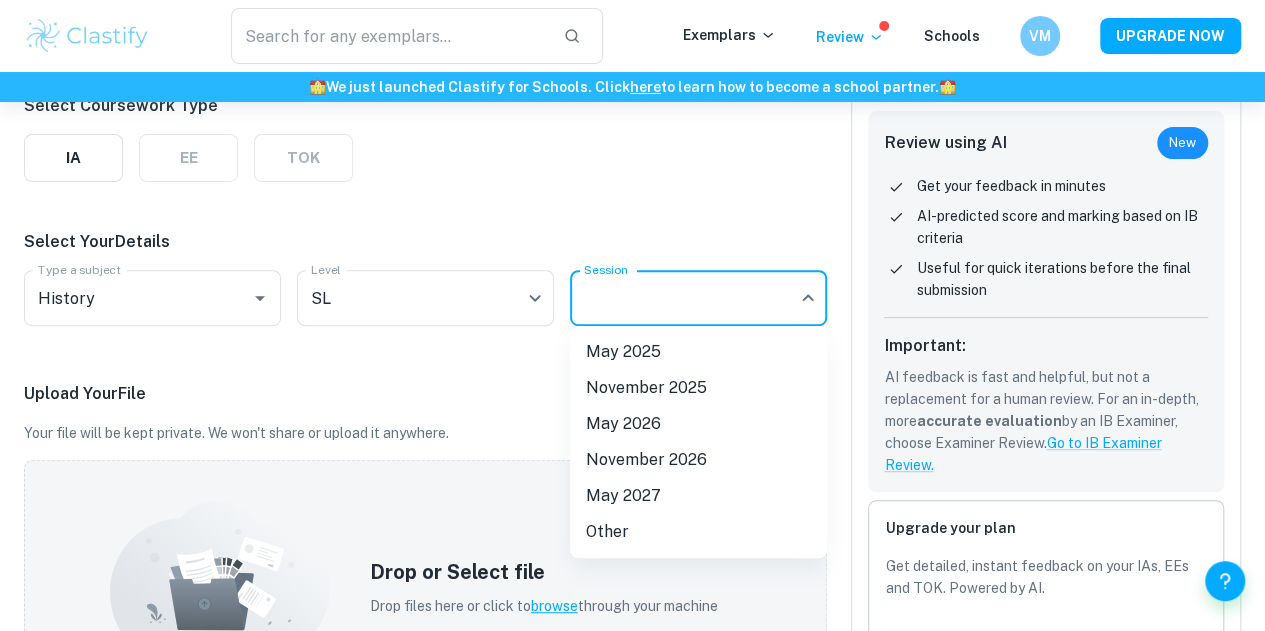 click on "We value your privacy We use cookies to enhance your browsing experience, serve personalised ads or content, and analyse our traffic. By clicking "Accept All", you consent to our use of cookies.   Cookie Policy Customise   Reject All   Accept All   Customise Consent Preferences   We use cookies to help you navigate efficiently and perform certain functions. You will find detailed information about all cookies under each consent category below. The cookies that are categorised as "Necessary" are stored on your browser as they are essential for enabling the basic functionalities of the site. ...  Show more For more information on how Google's third-party cookies operate and handle your data, see:   Google Privacy Policy Necessary Always Active Necessary cookies are required to enable the basic features of this site, such as providing secure log-in or adjusting your consent preferences. These cookies do not store any personally identifiable data. Functional Analytics Performance Advertisement Uncategorised" at bounding box center (632, 137) 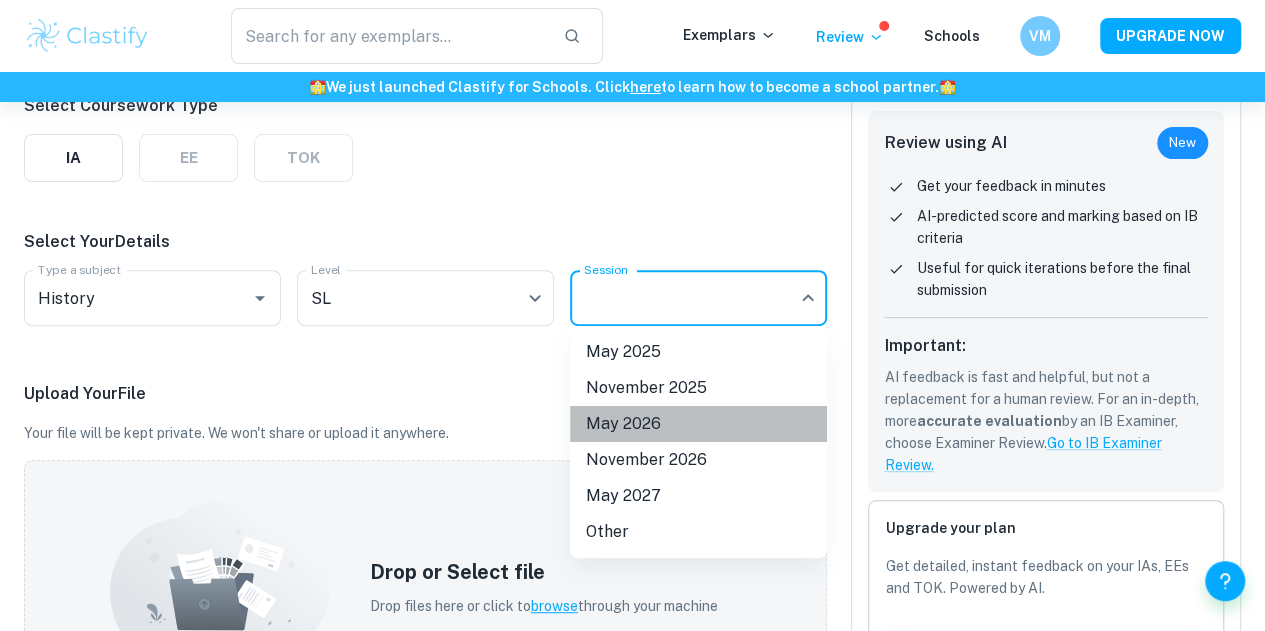 click on "May 2026" at bounding box center (698, 424) 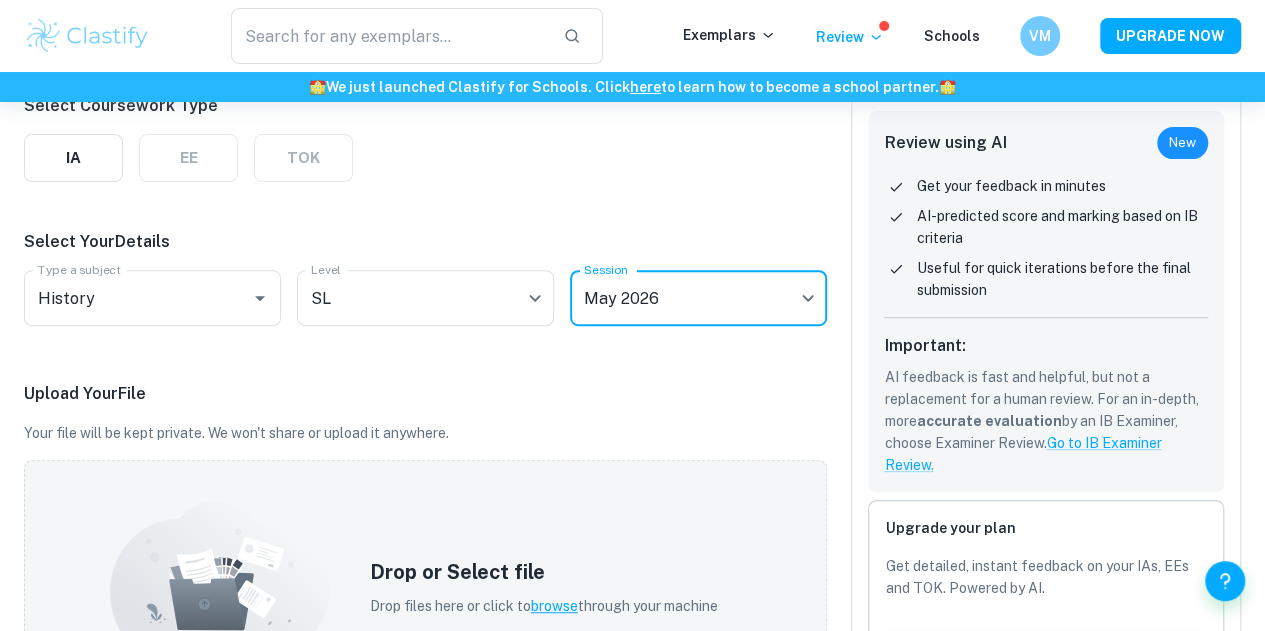scroll, scrollTop: 652, scrollLeft: 0, axis: vertical 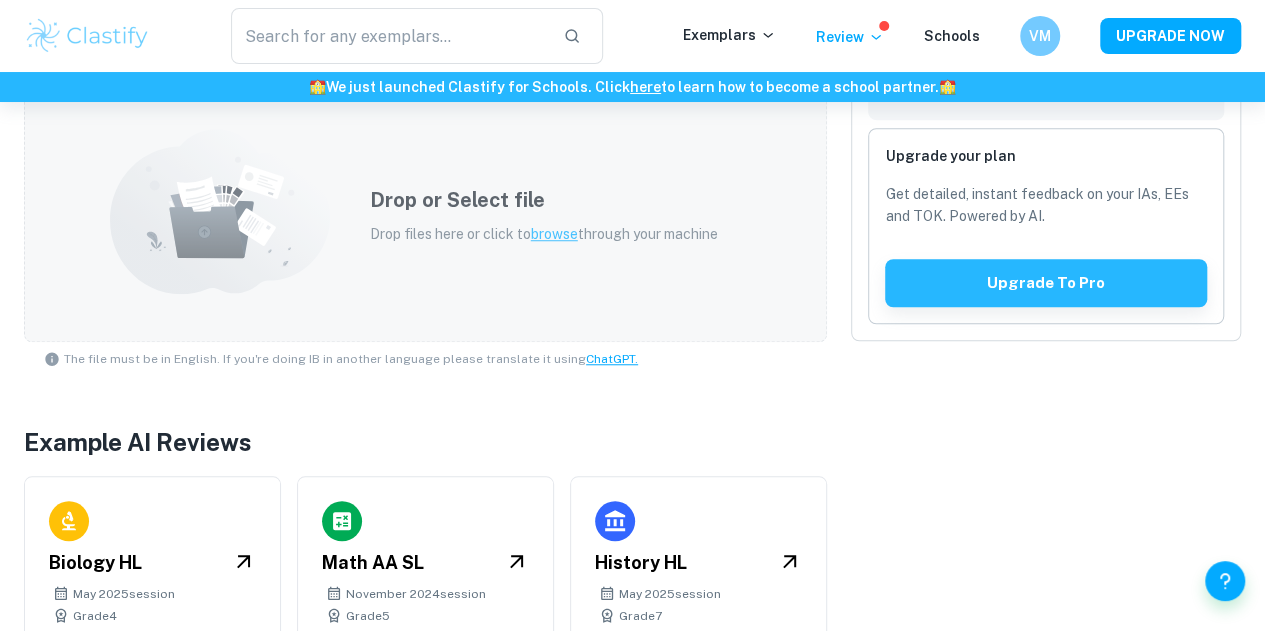 click on "browse" at bounding box center (554, 234) 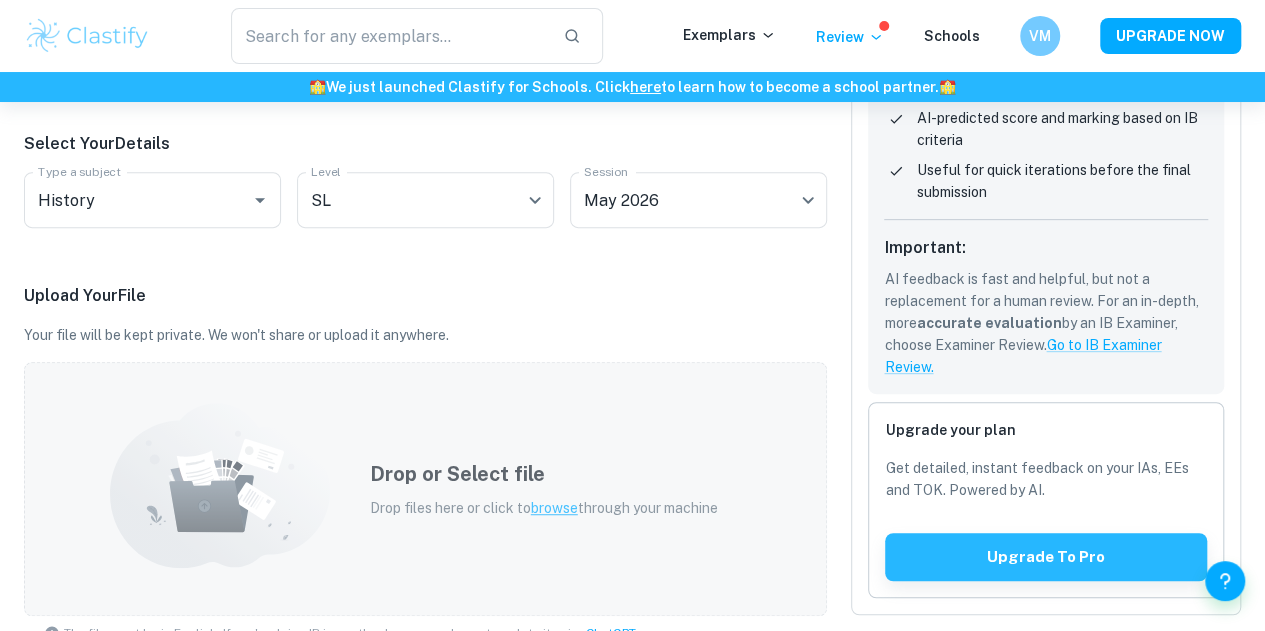 scroll, scrollTop: 738, scrollLeft: 0, axis: vertical 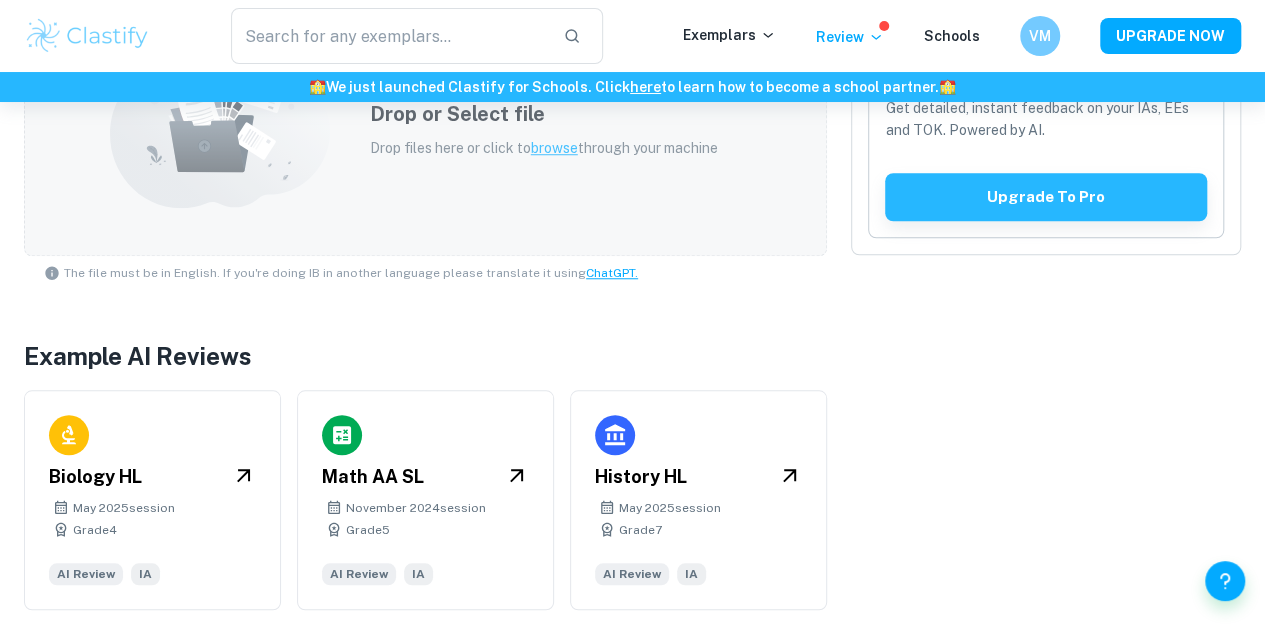 click on "Drop files here or click to  browse  through your machine" at bounding box center [544, 148] 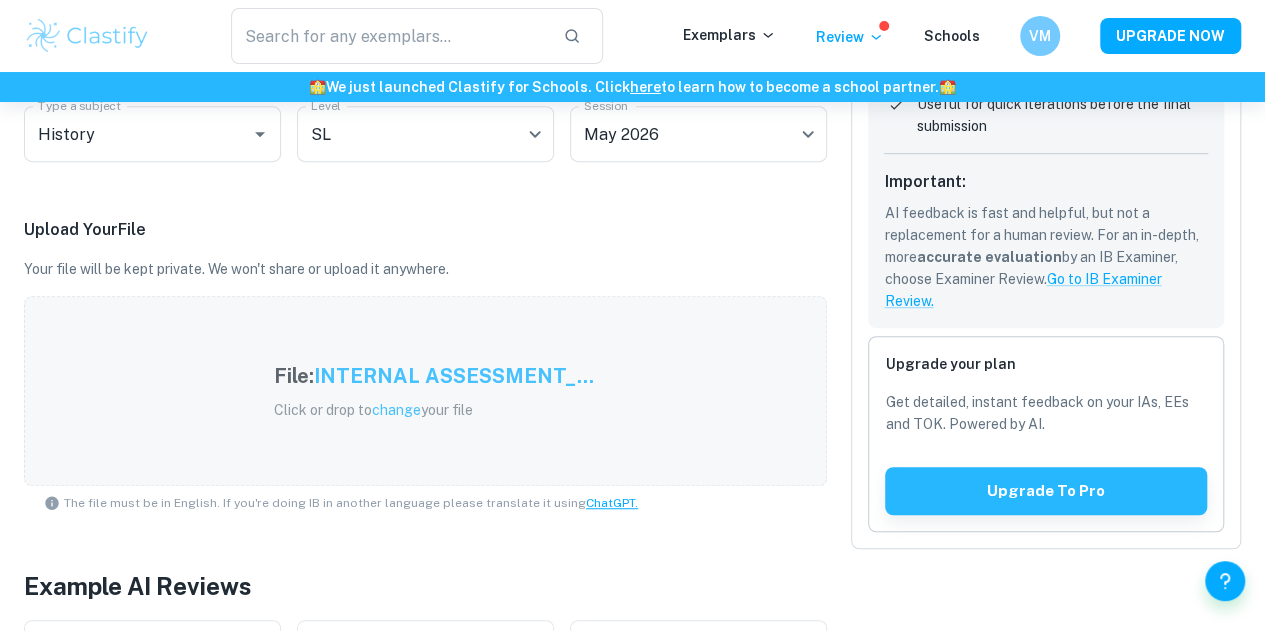 scroll, scrollTop: 675, scrollLeft: 0, axis: vertical 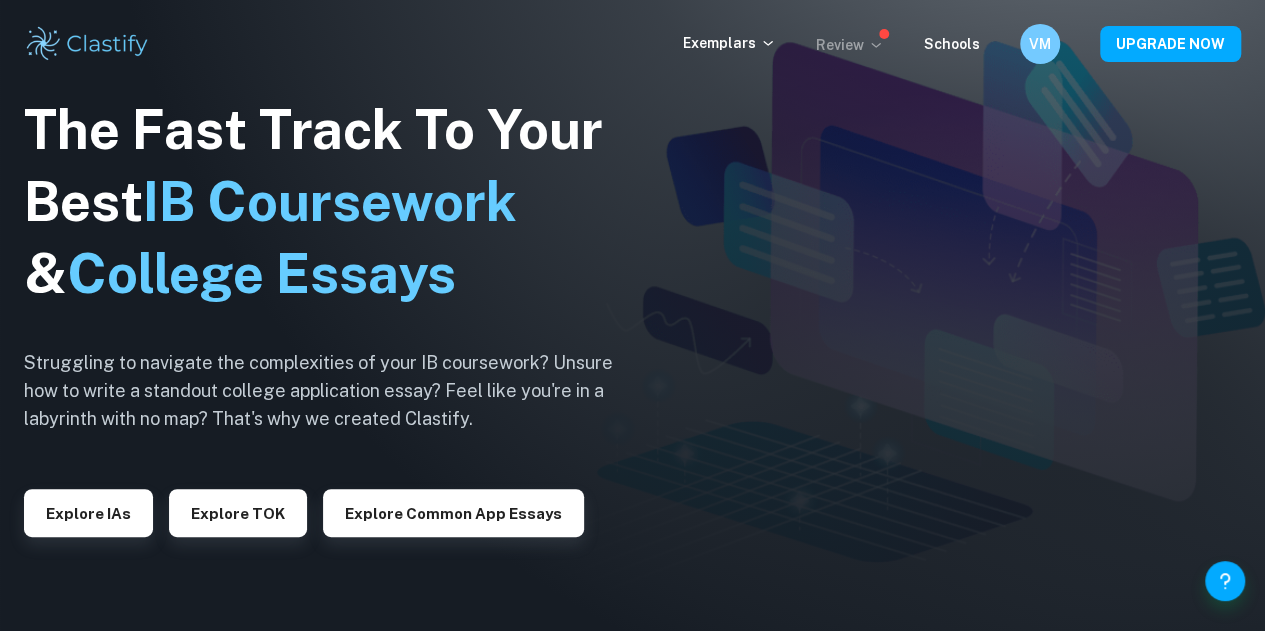 click on "Review" at bounding box center (850, 45) 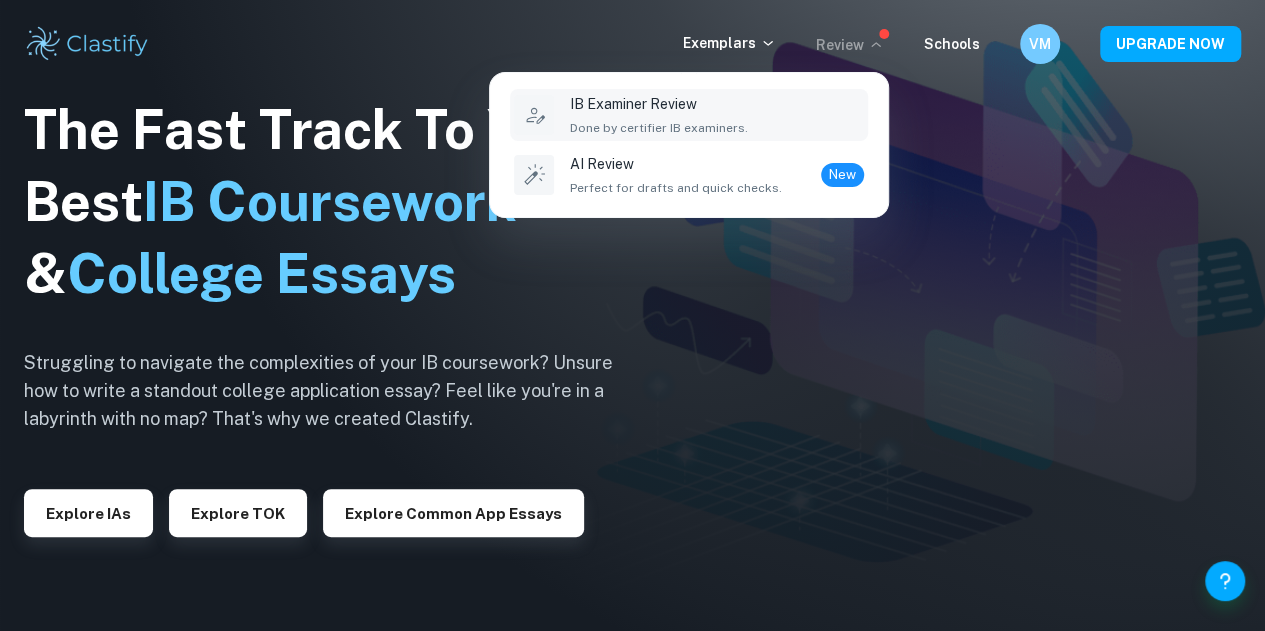 click on "IB Examiner Review" at bounding box center [659, 104] 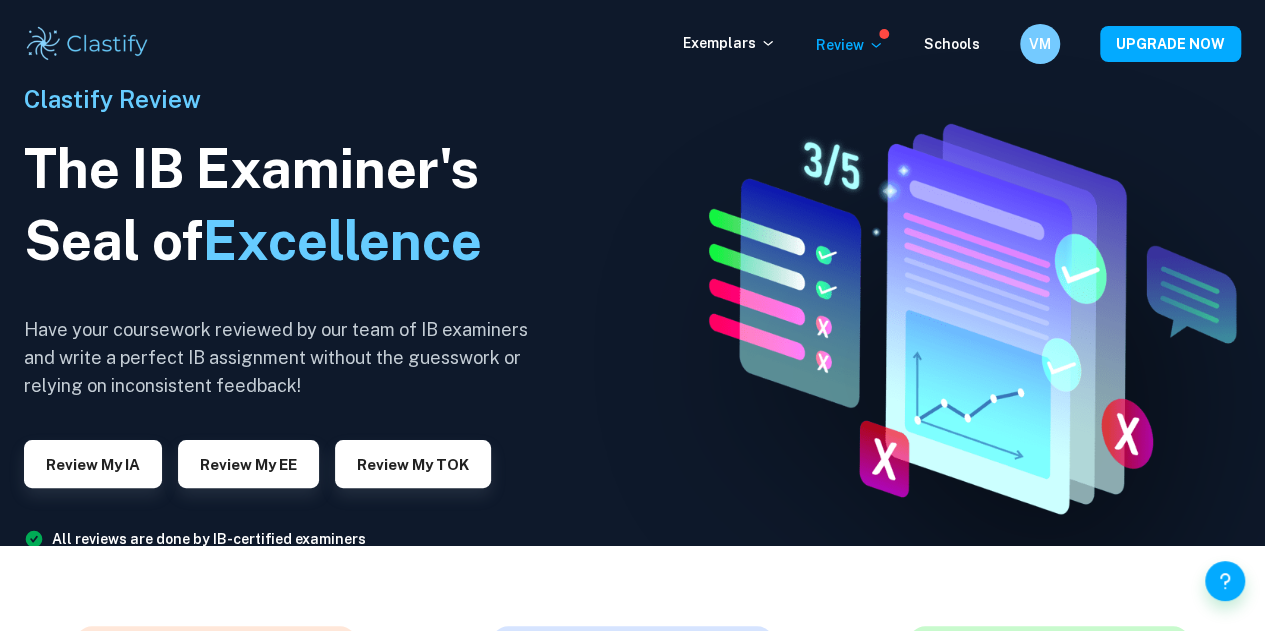 scroll, scrollTop: 0, scrollLeft: 0, axis: both 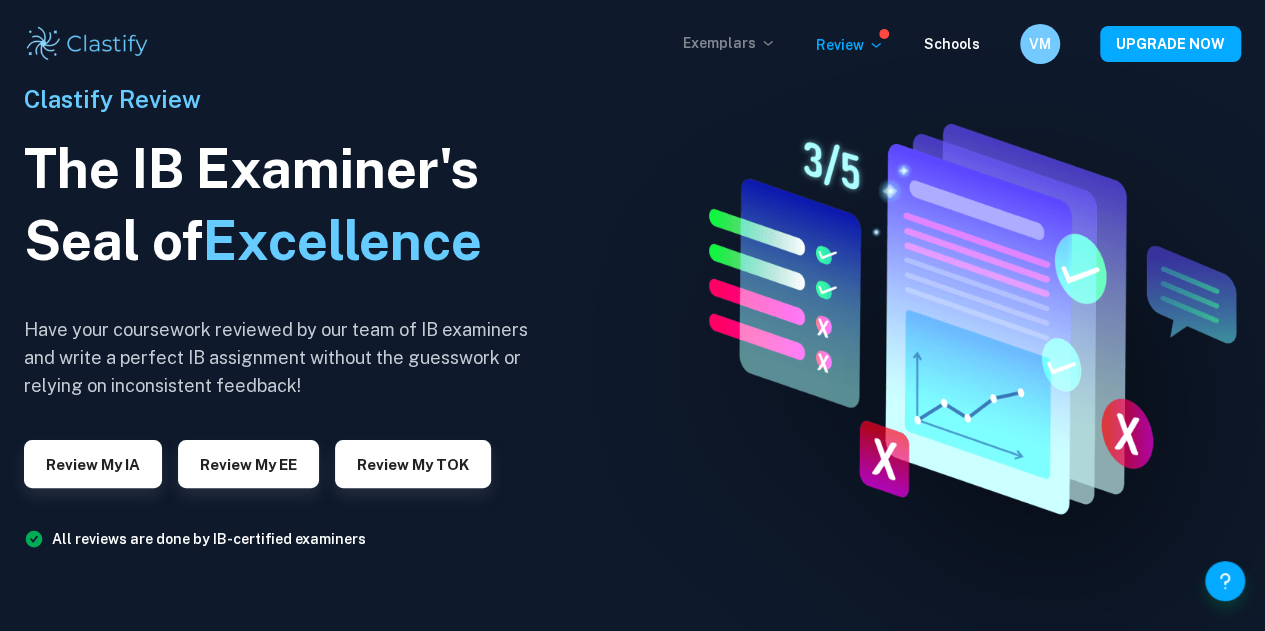 click on "Exemplars" at bounding box center (729, 43) 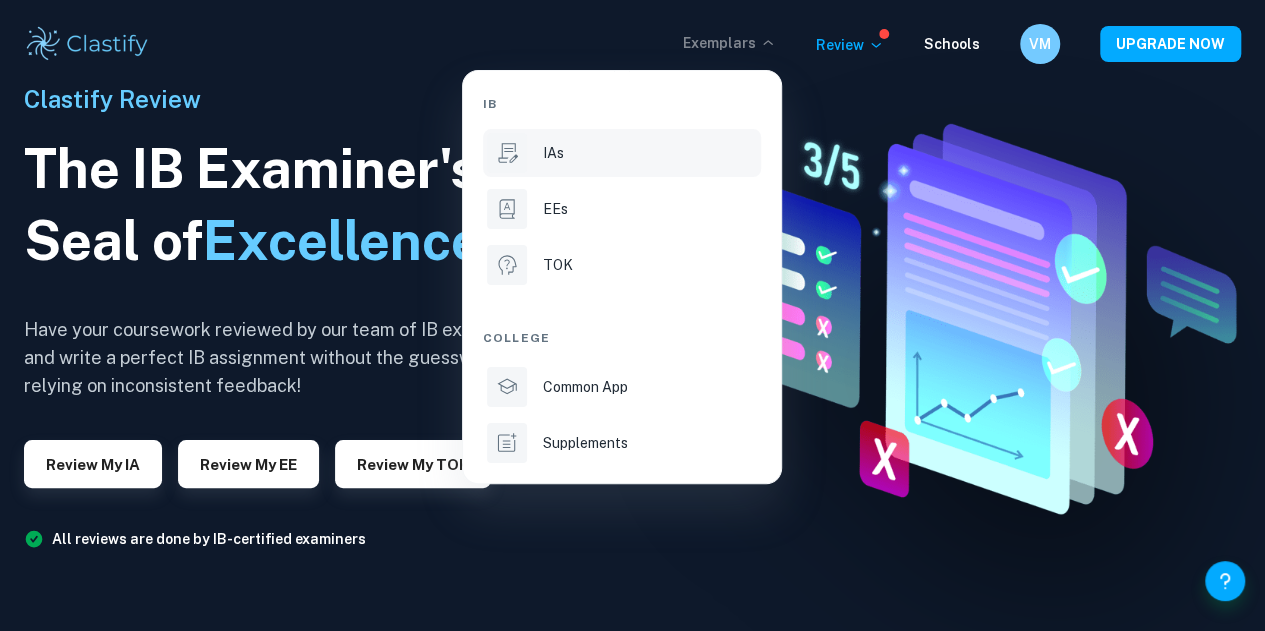 click on "IAs" at bounding box center [622, 153] 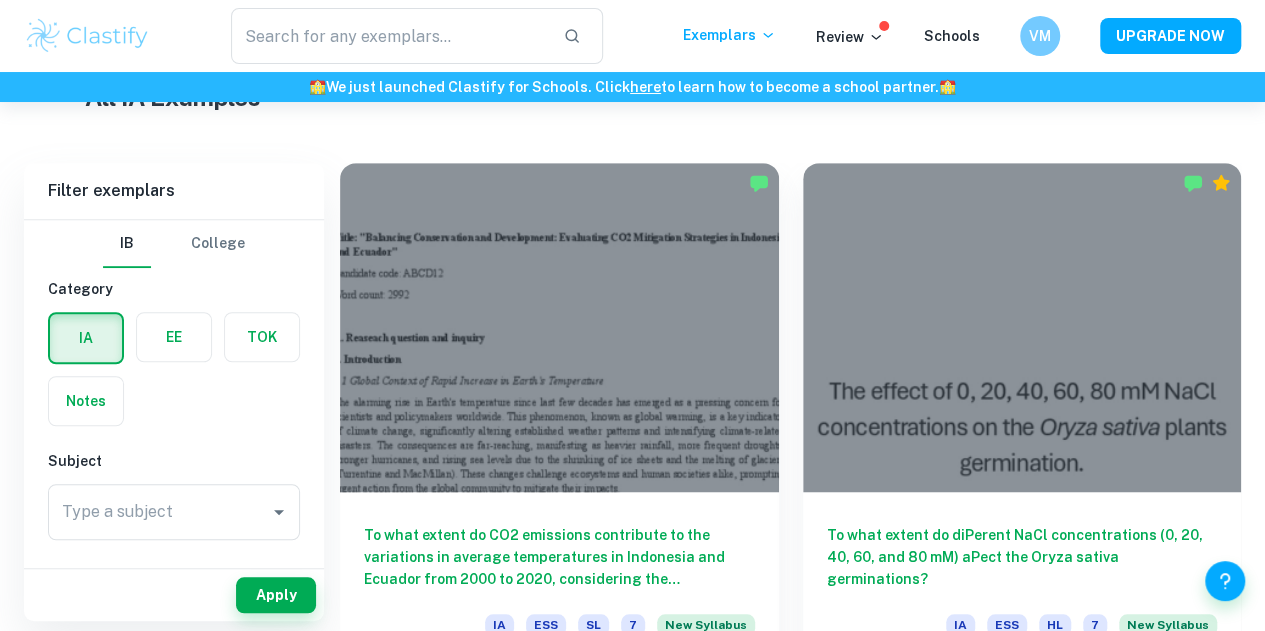 scroll, scrollTop: 512, scrollLeft: 0, axis: vertical 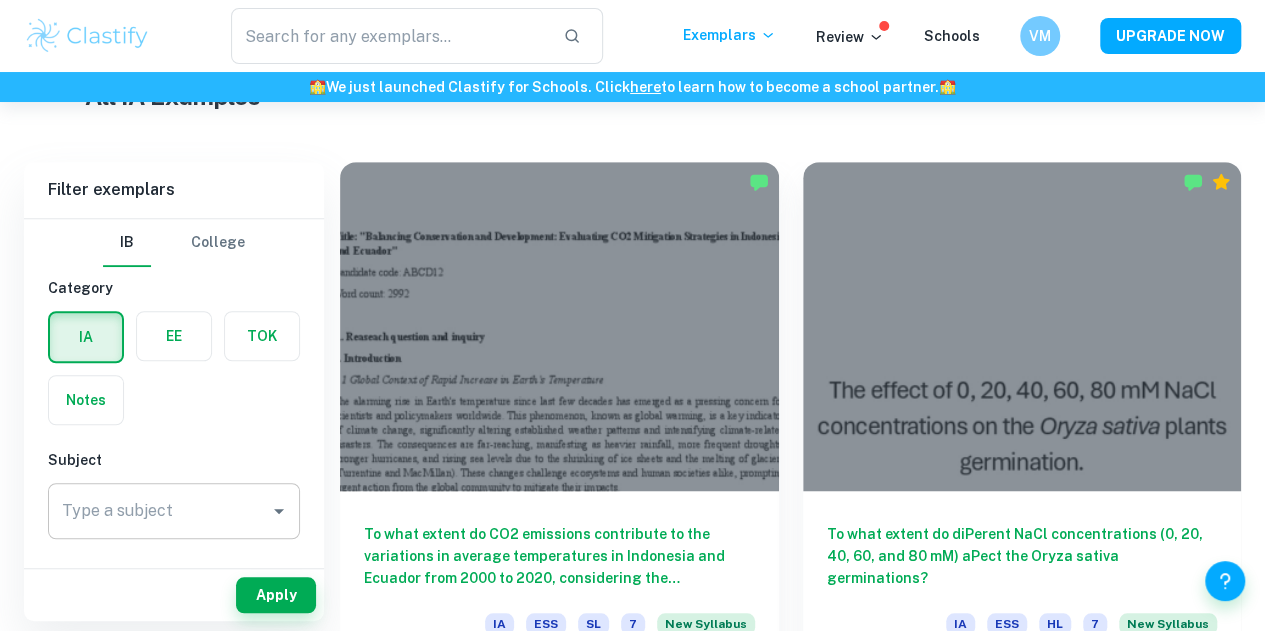 click on "Type a subject" at bounding box center (159, 511) 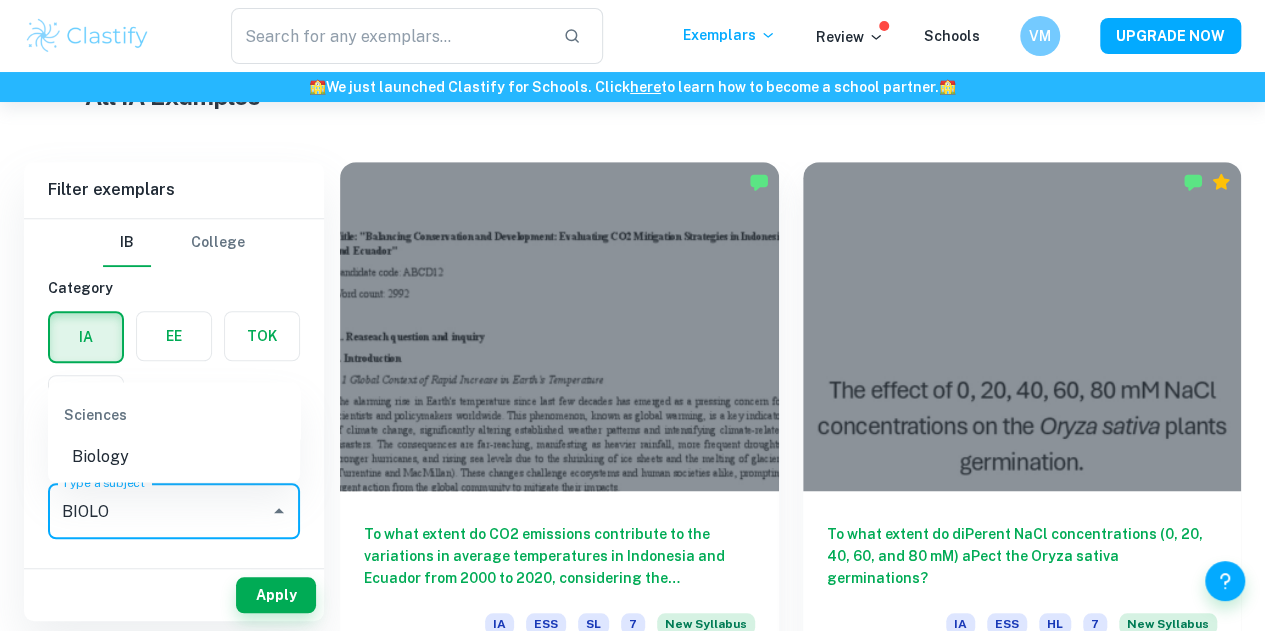 click on "Biology" at bounding box center (174, 456) 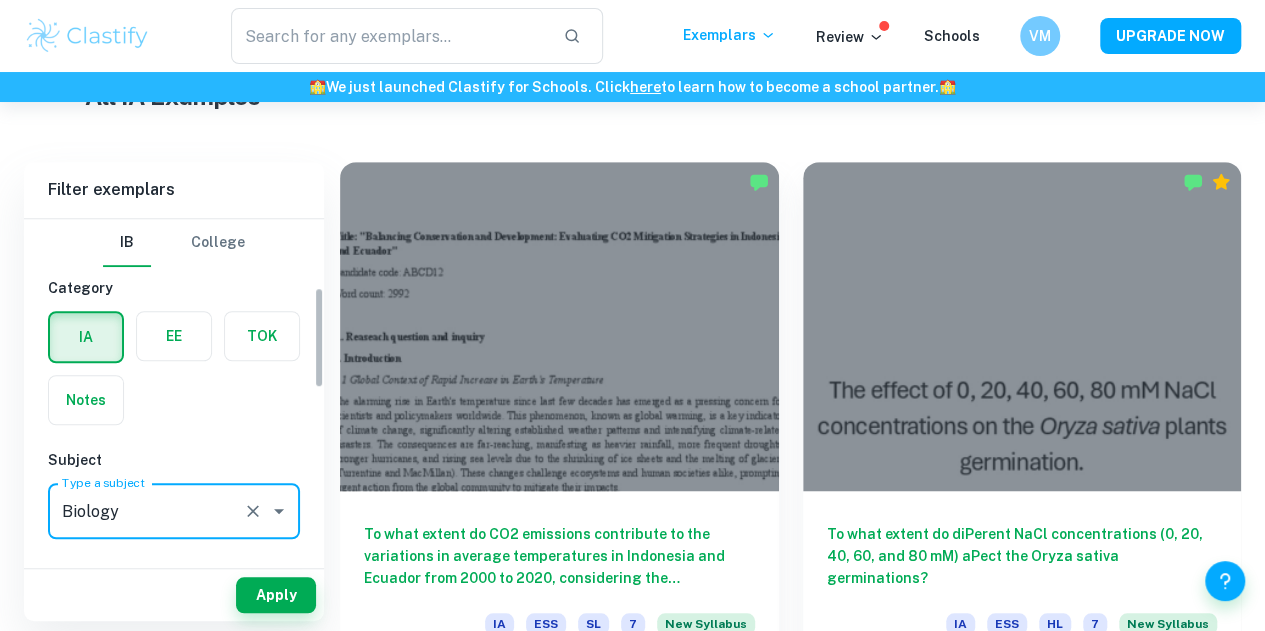 scroll, scrollTop: 317, scrollLeft: 0, axis: vertical 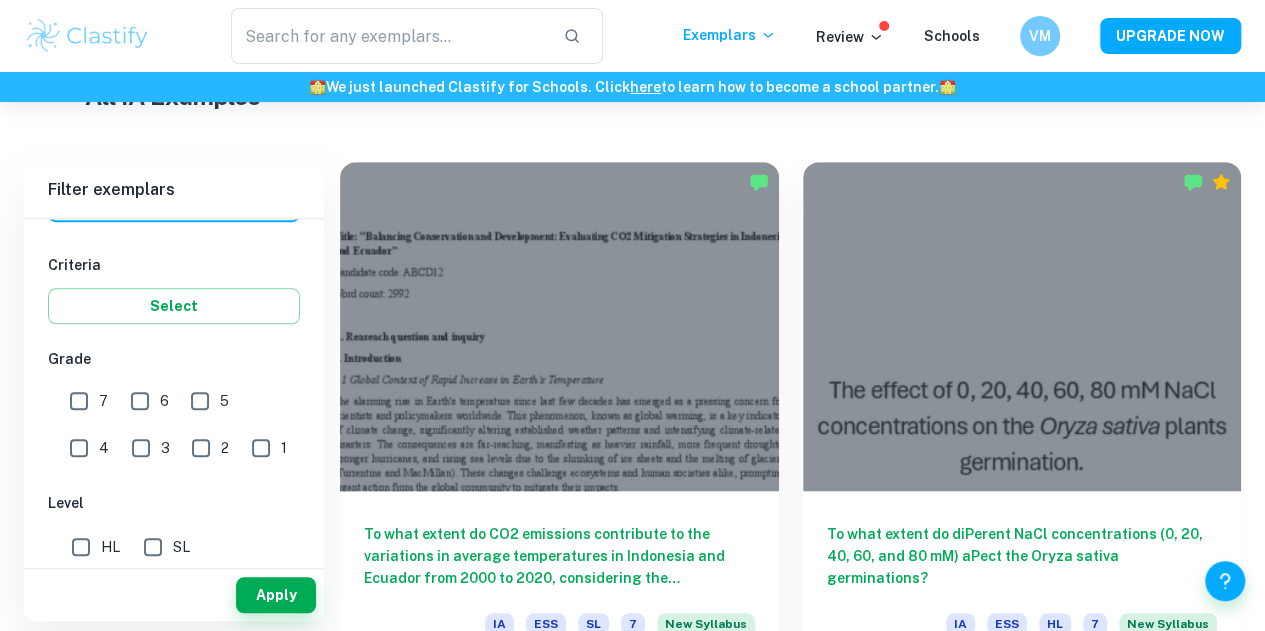 type on "Biology" 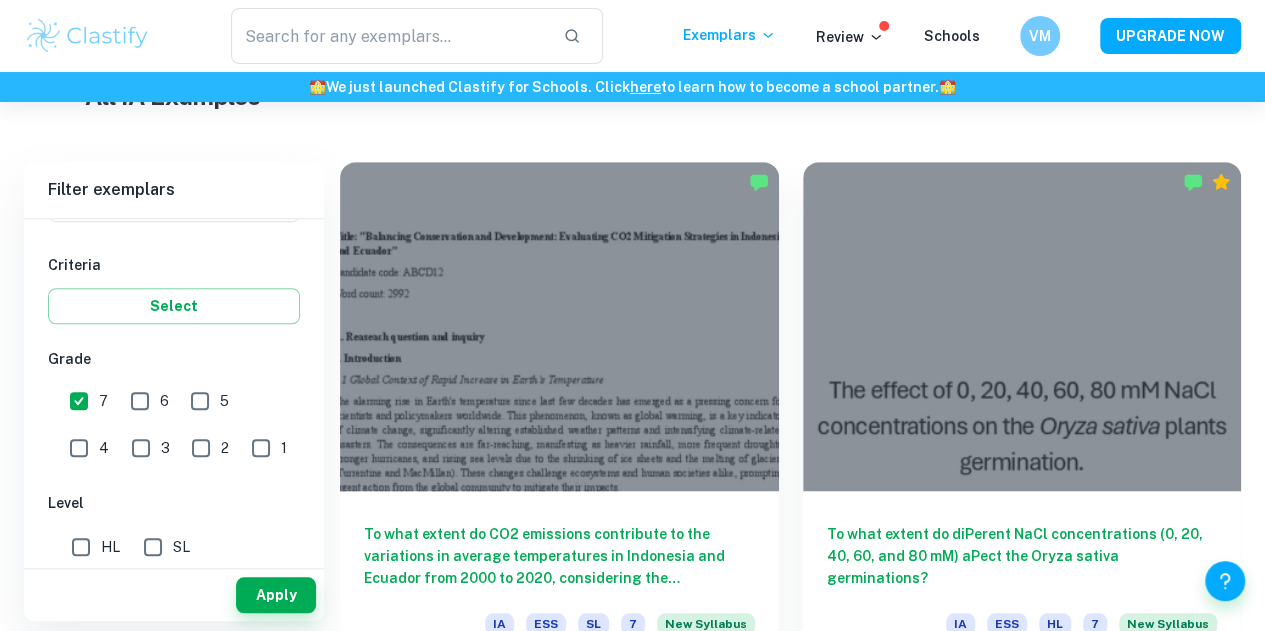 click on "6" at bounding box center [140, 401] 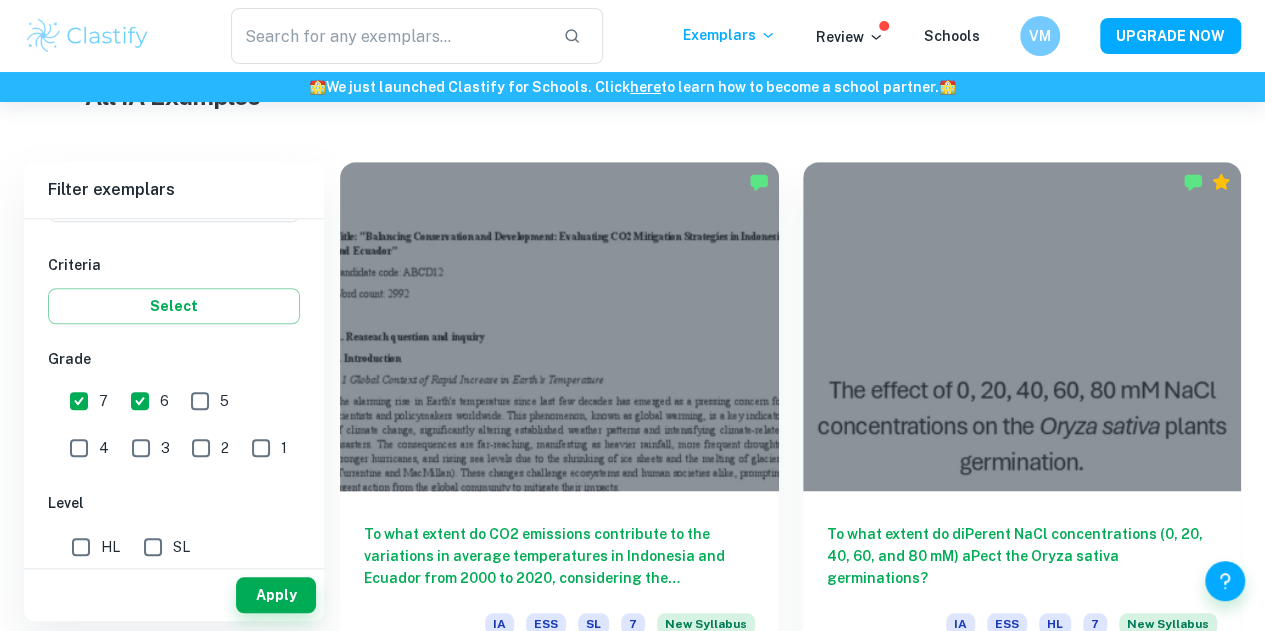 click on "HL" at bounding box center [81, 547] 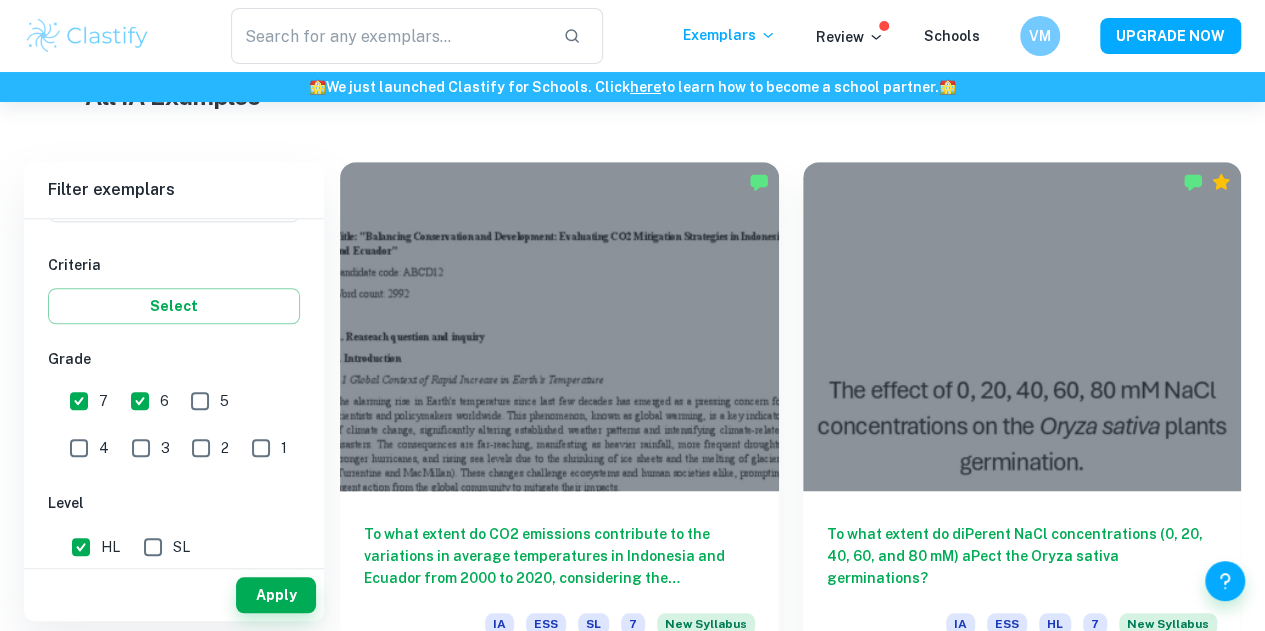 scroll, scrollTop: 531, scrollLeft: 0, axis: vertical 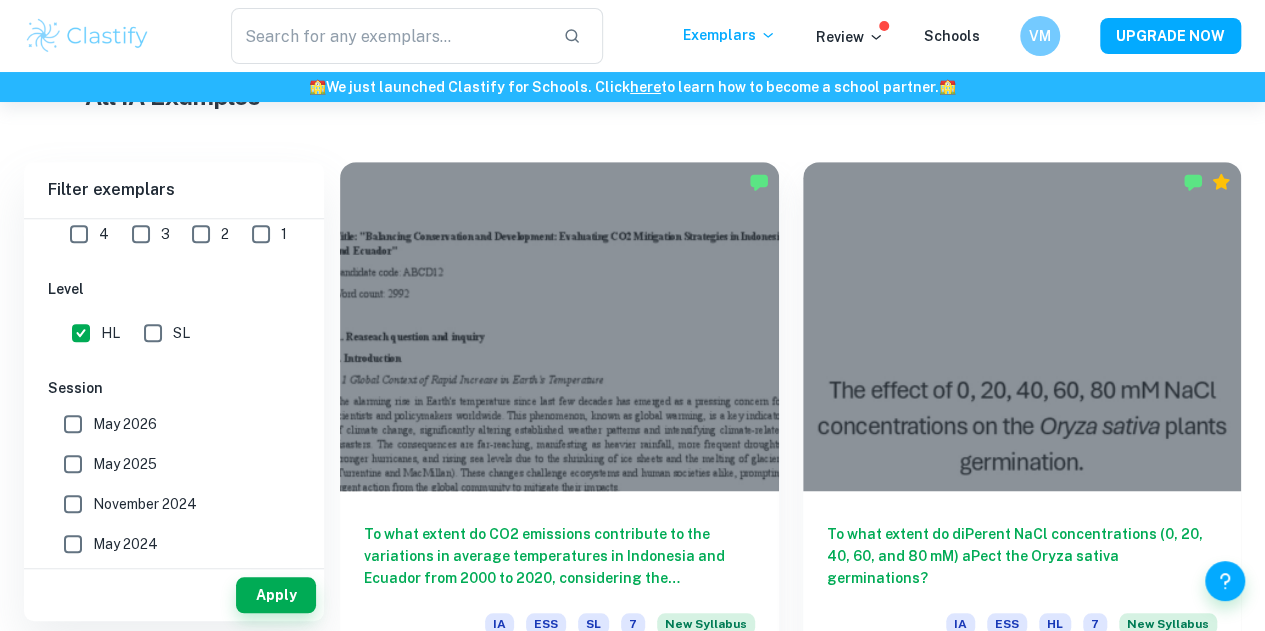 click on "May 2025" at bounding box center [73, 464] 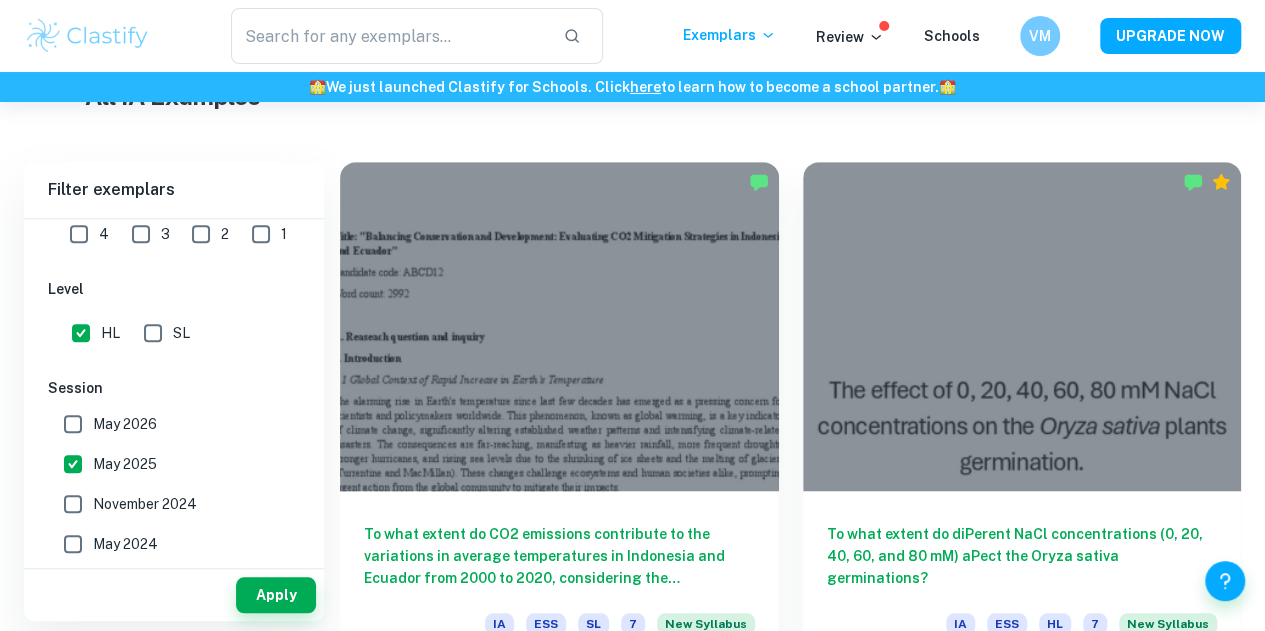 click on "November 2024" at bounding box center [73, 504] 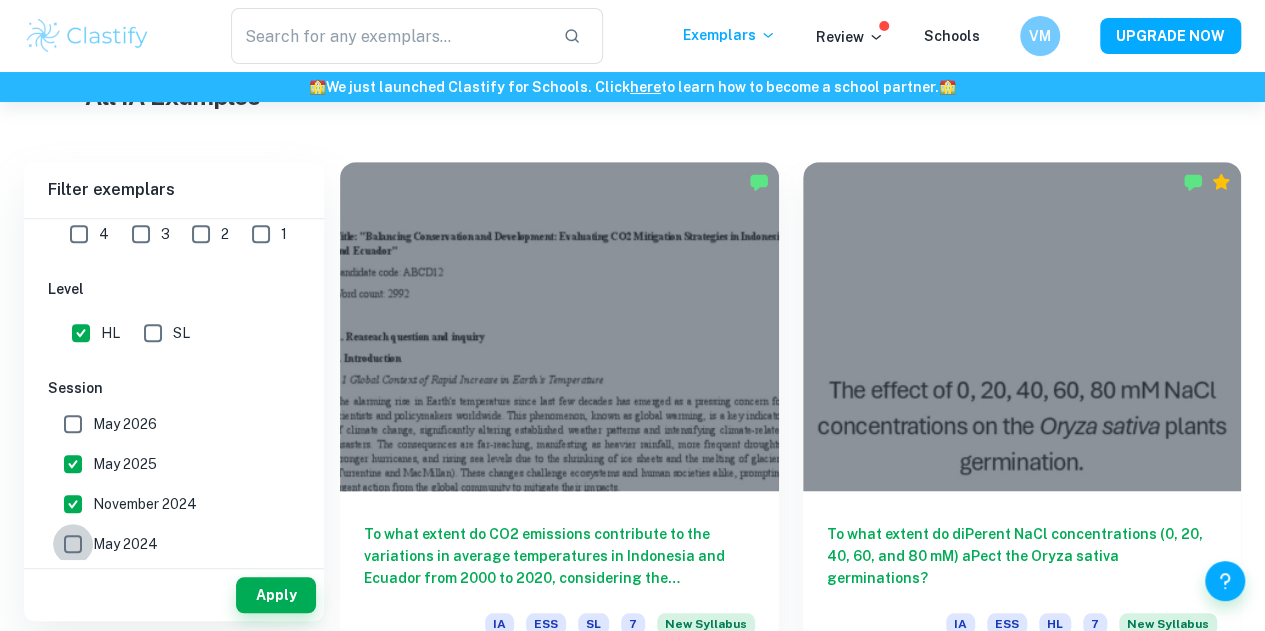 click on "May 2024" at bounding box center [73, 544] 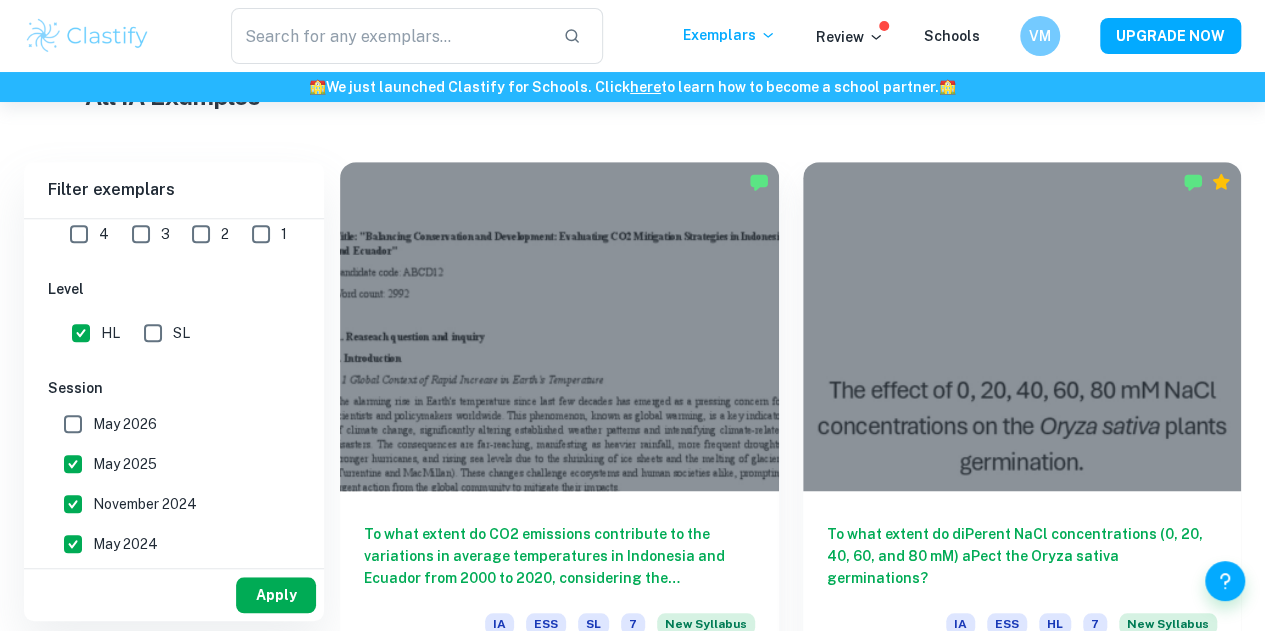 click on "Apply" at bounding box center (276, 595) 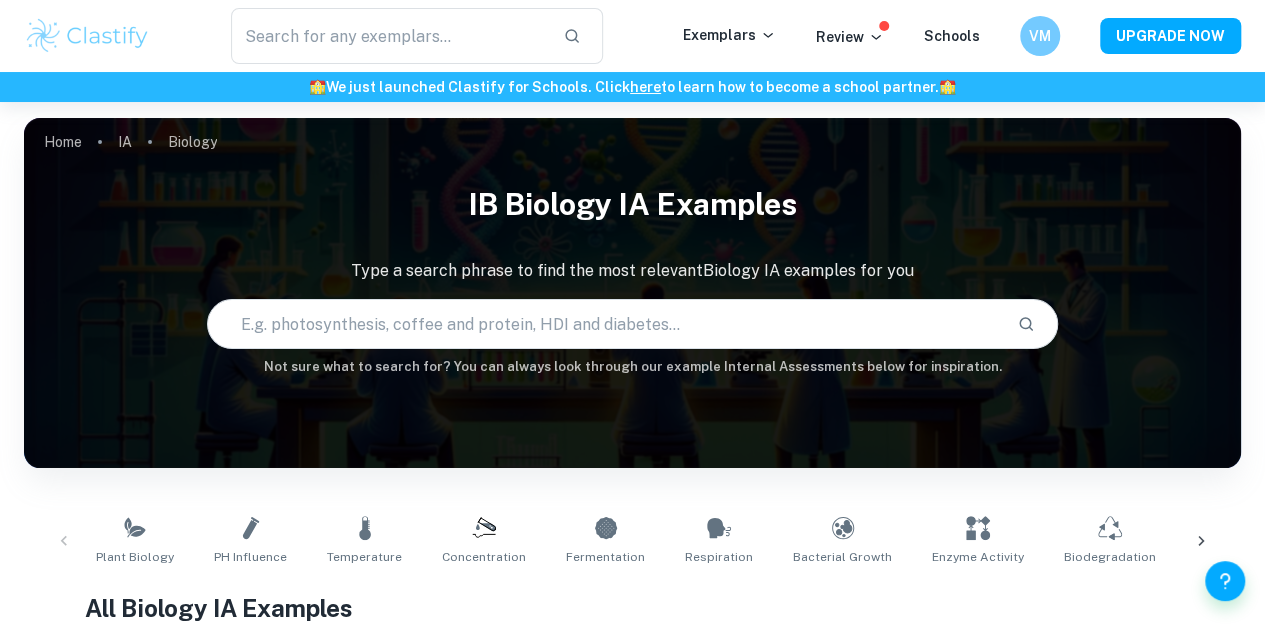 scroll, scrollTop: 576, scrollLeft: 0, axis: vertical 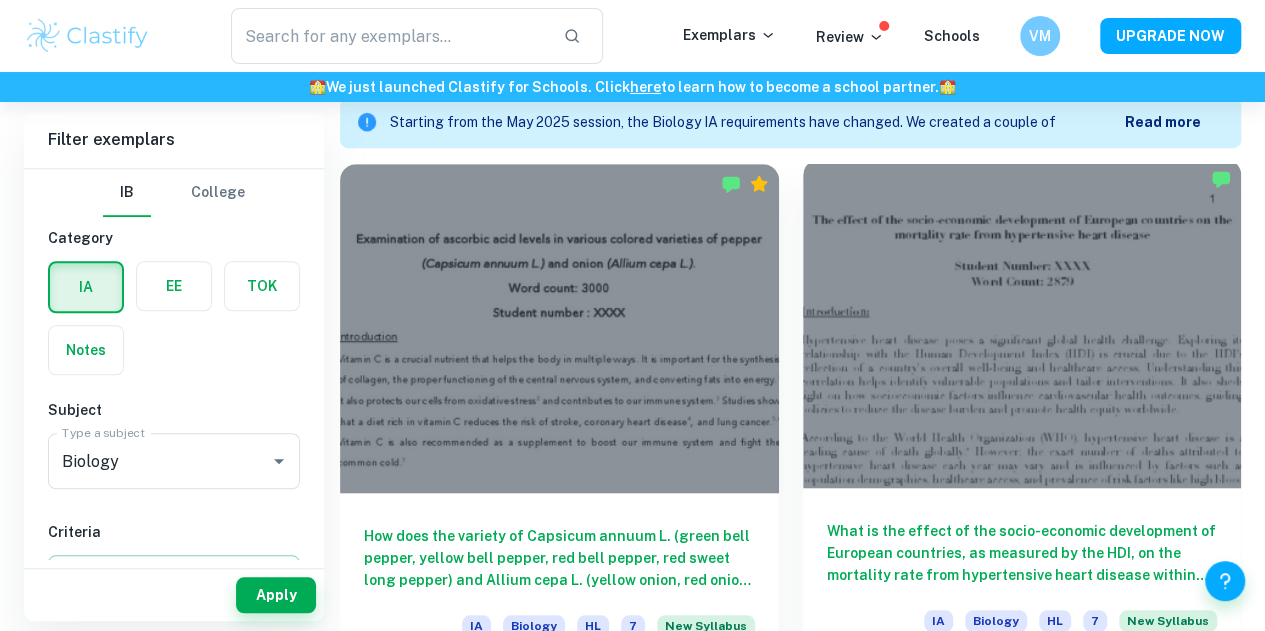 click on "What is the effect of the socio-economic development of European countries, as measured by the HDI, on the mortality rate from hypertensive heart disease within the older population (50+)?" at bounding box center [1022, 553] 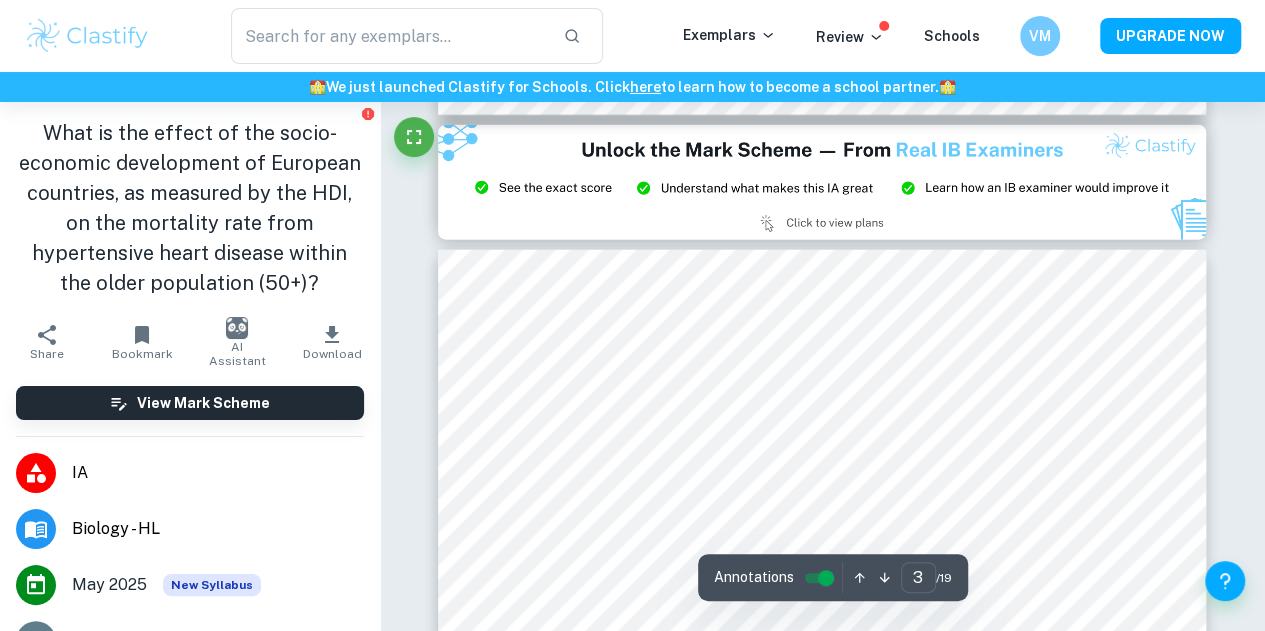 type on "2" 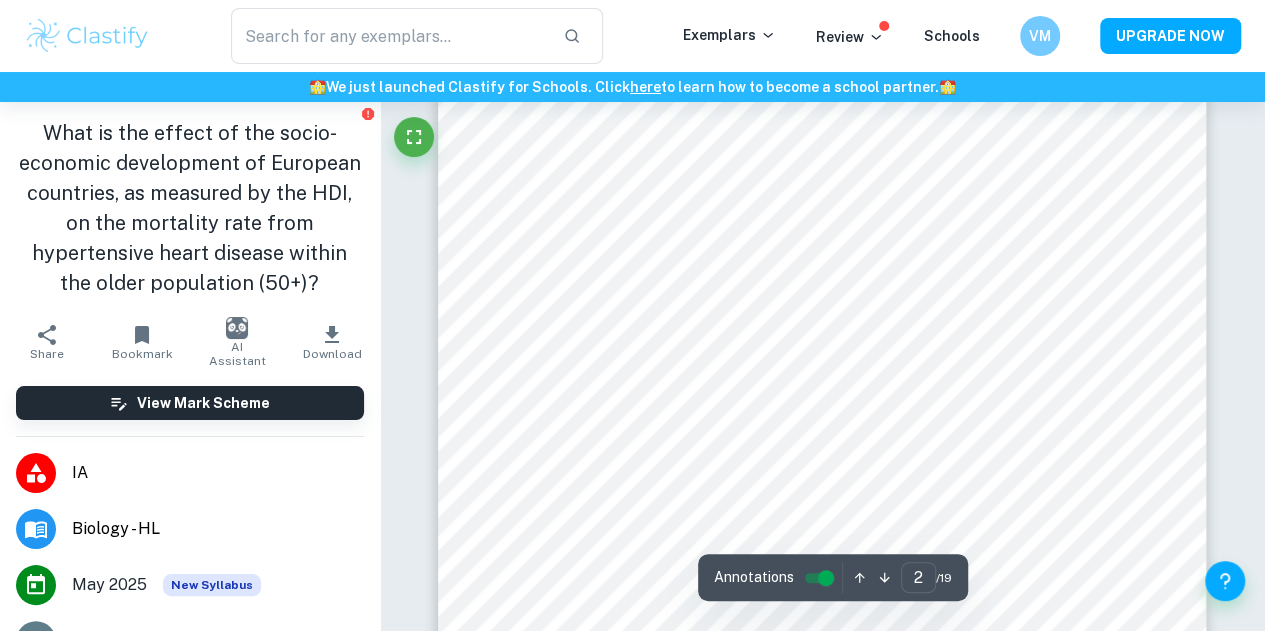 scroll, scrollTop: 1386, scrollLeft: 0, axis: vertical 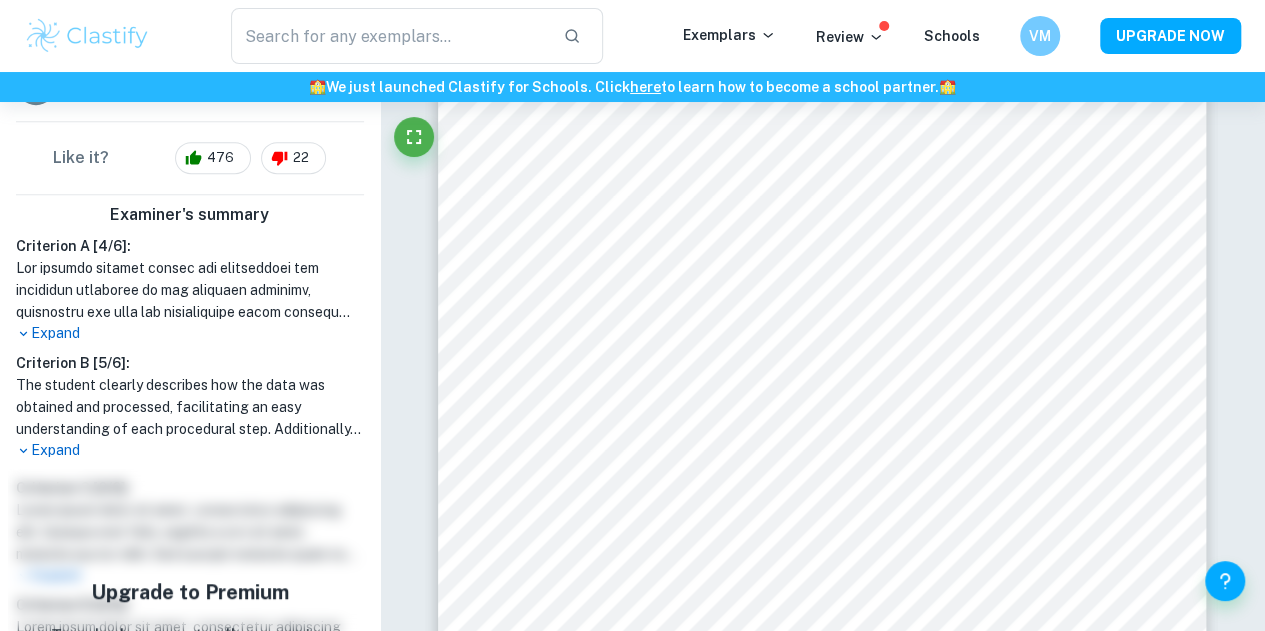 click on "Expand" at bounding box center (190, 333) 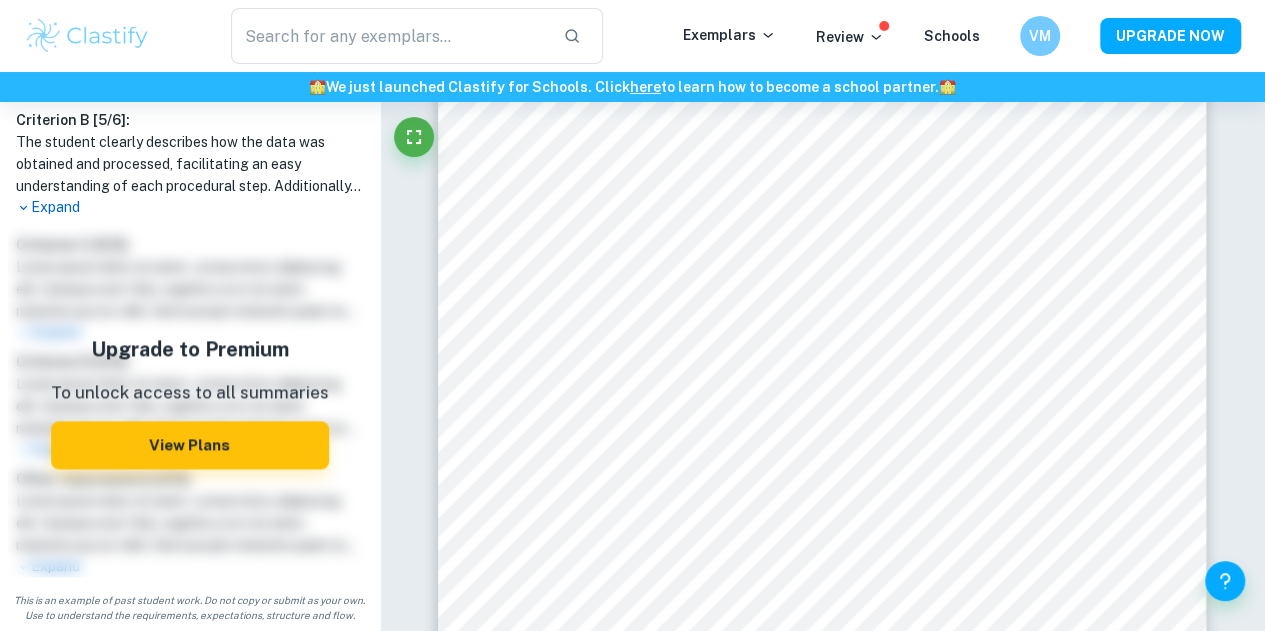 scroll, scrollTop: 851, scrollLeft: 0, axis: vertical 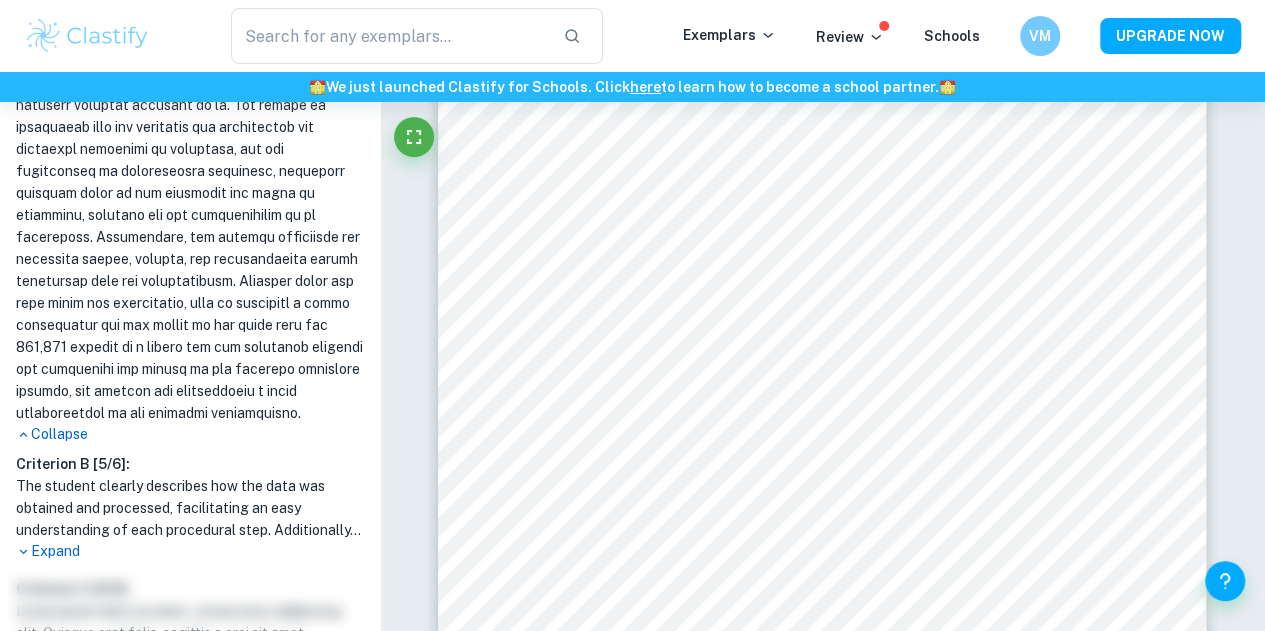 click on "Expand" at bounding box center (190, 551) 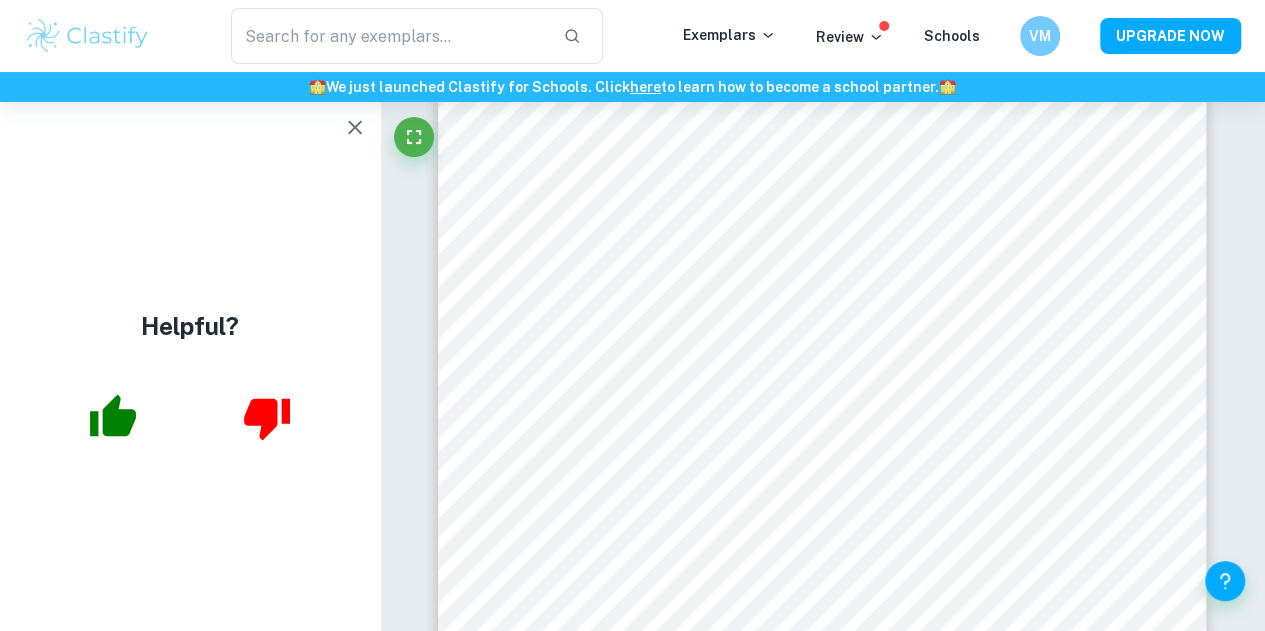 scroll, scrollTop: 0, scrollLeft: 0, axis: both 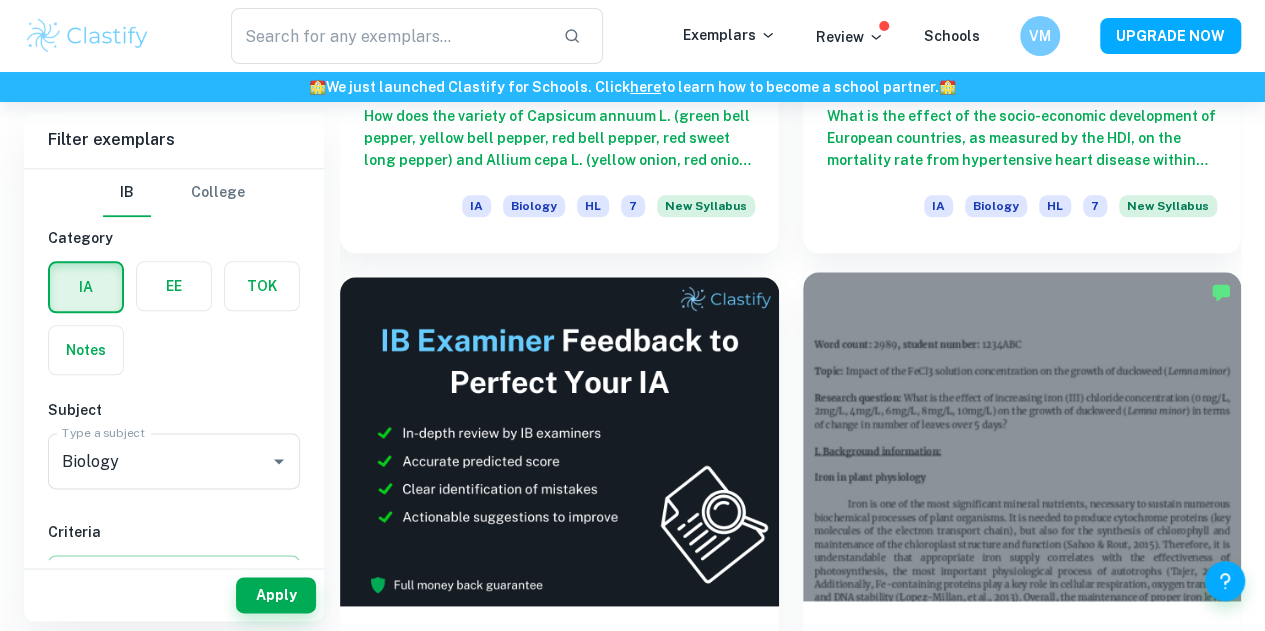 click at bounding box center [1022, 436] 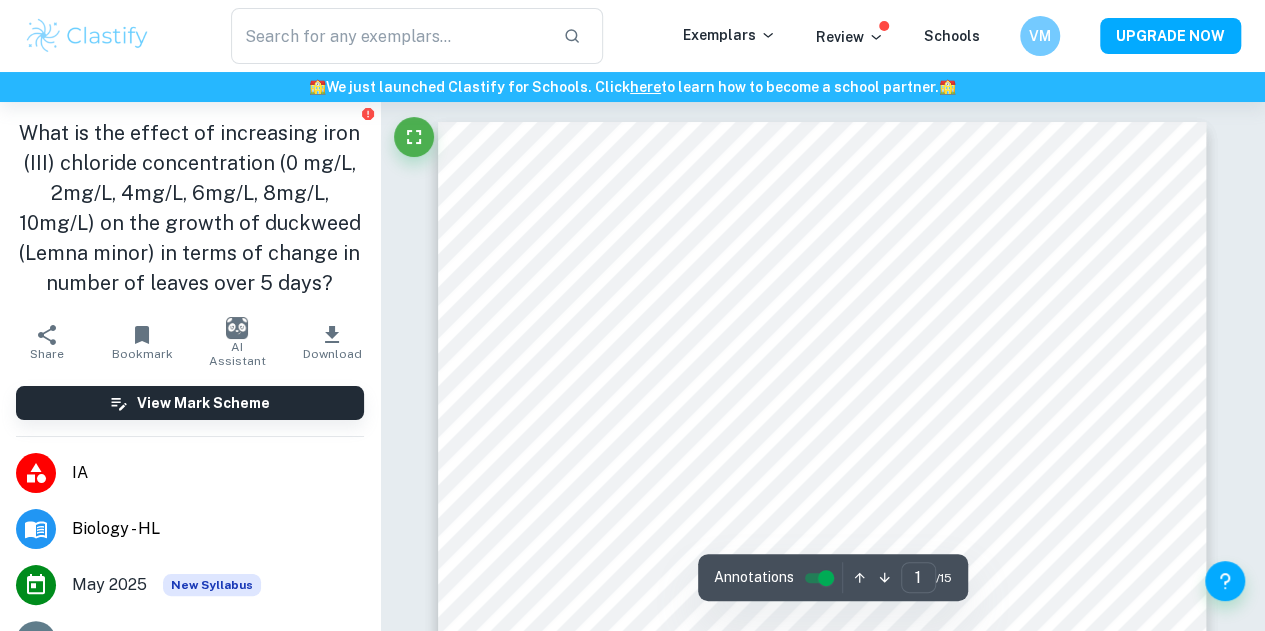 scroll, scrollTop: 3, scrollLeft: 0, axis: vertical 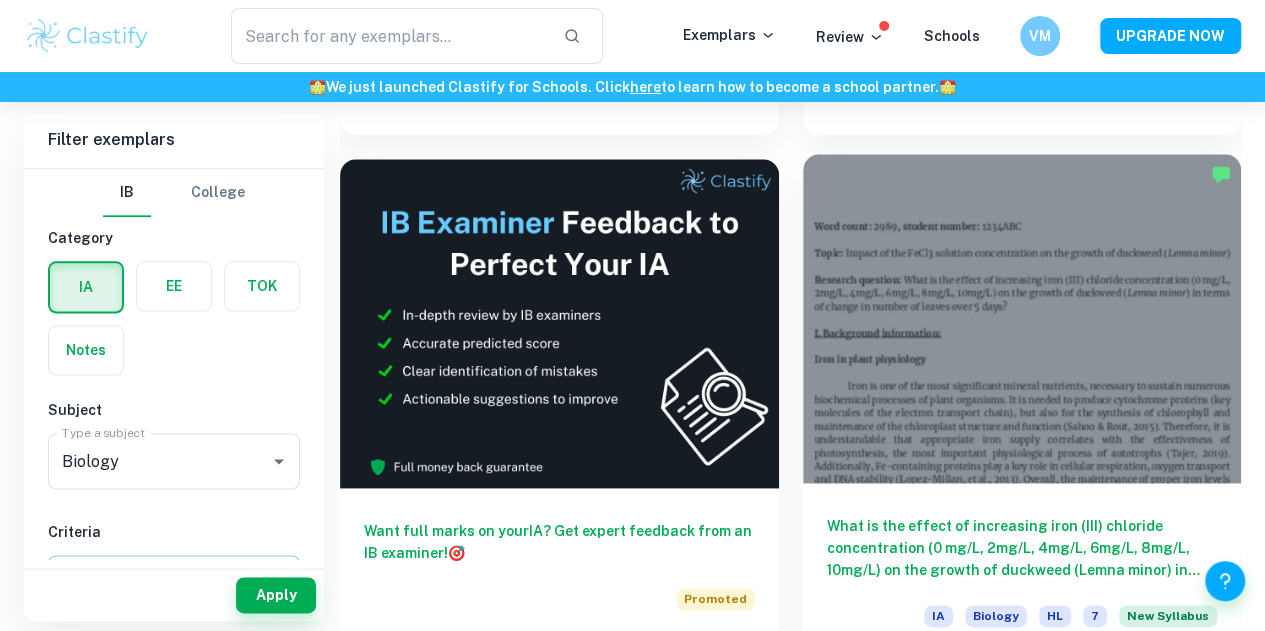 click at bounding box center (1022, 318) 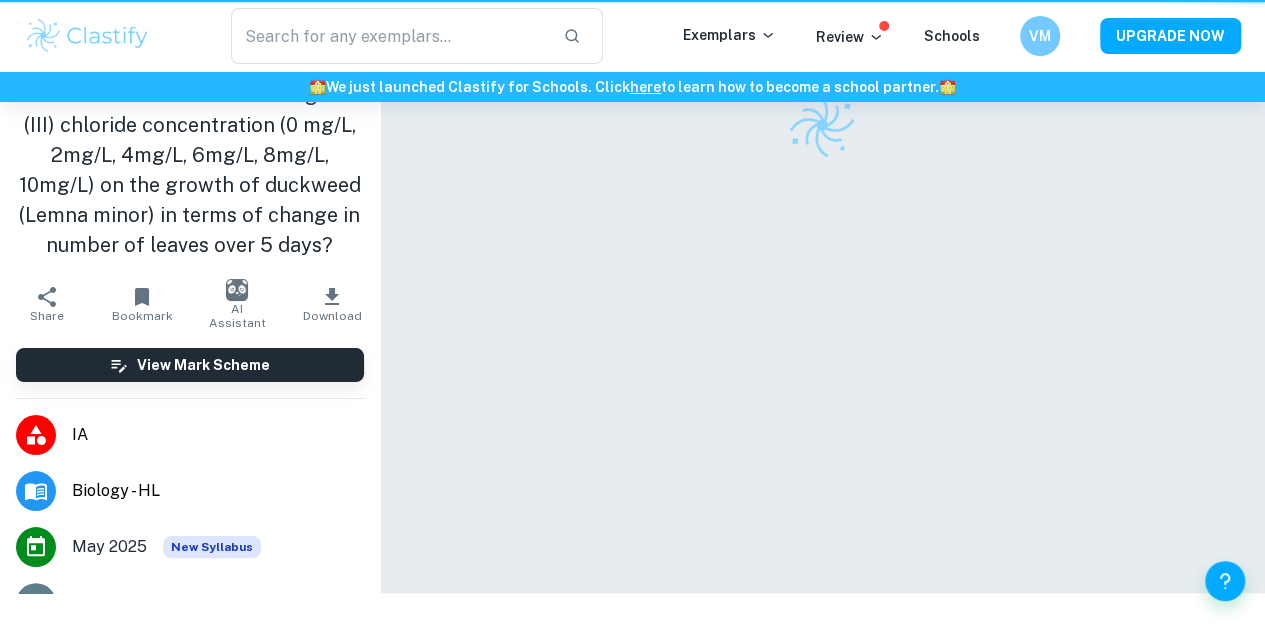 scroll, scrollTop: 0, scrollLeft: 0, axis: both 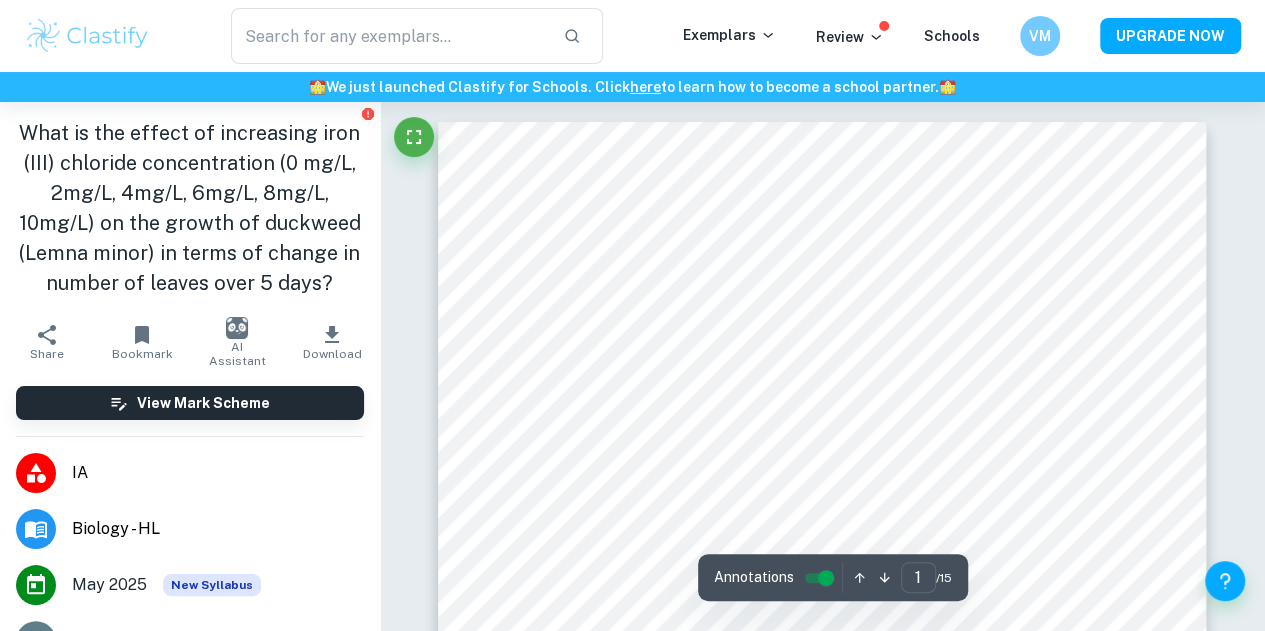 click at bounding box center (237, 328) 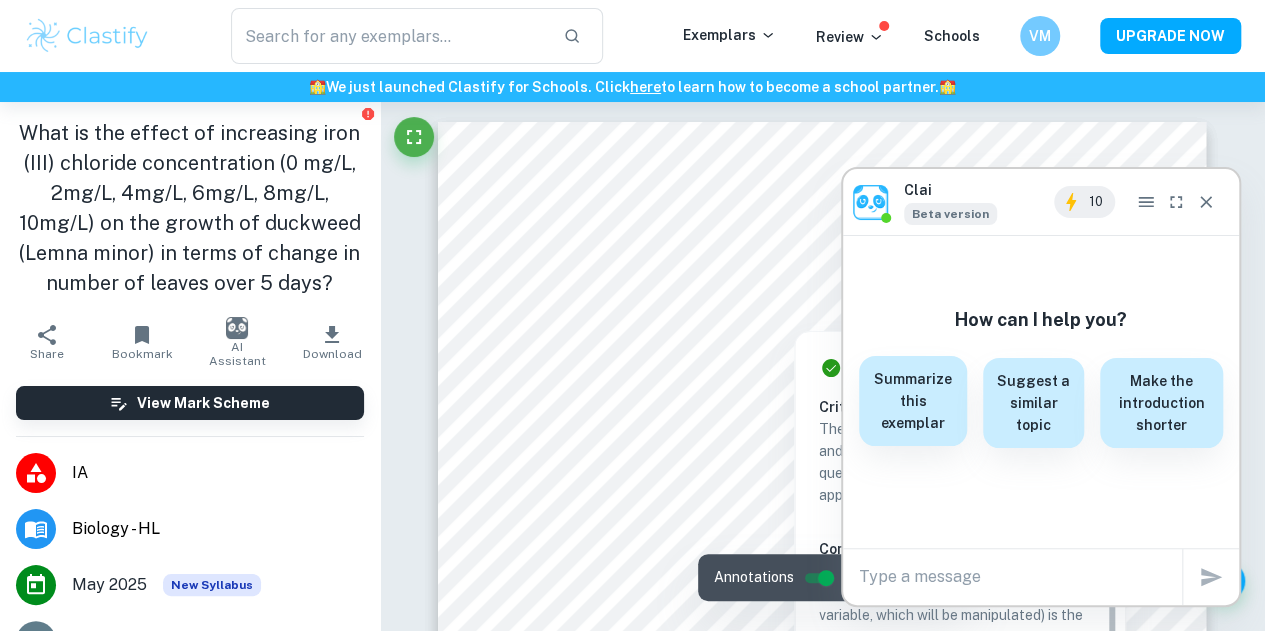 click on "Summarize this exemplar" at bounding box center (913, 401) 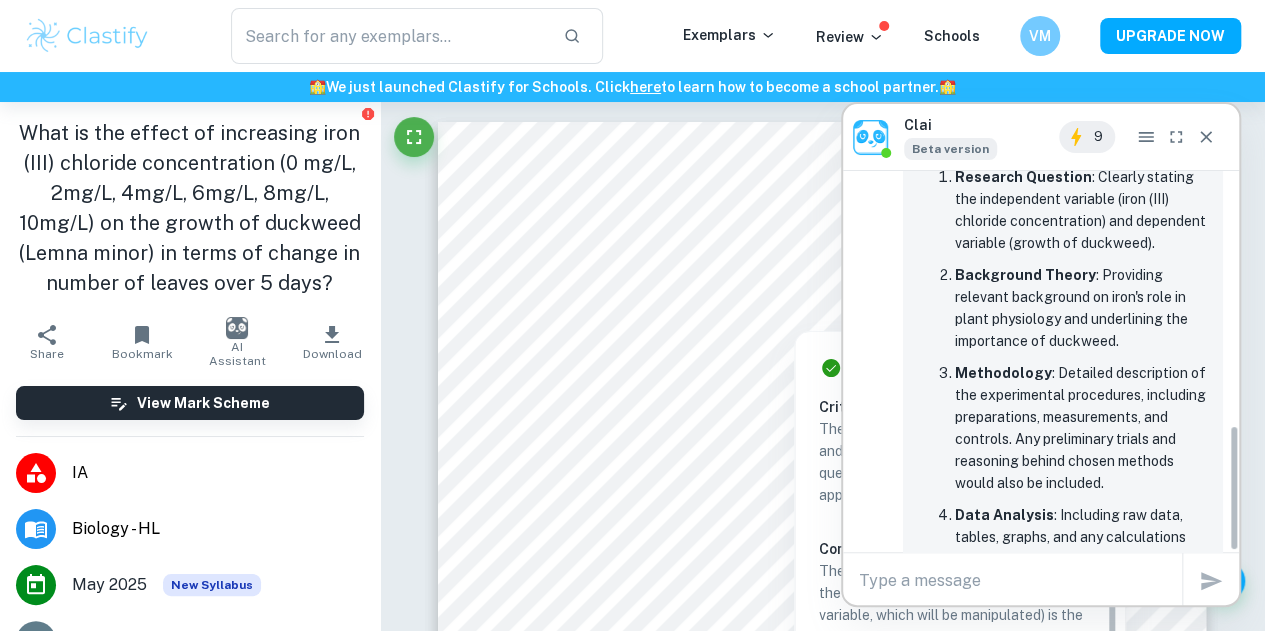scroll, scrollTop: 769, scrollLeft: 0, axis: vertical 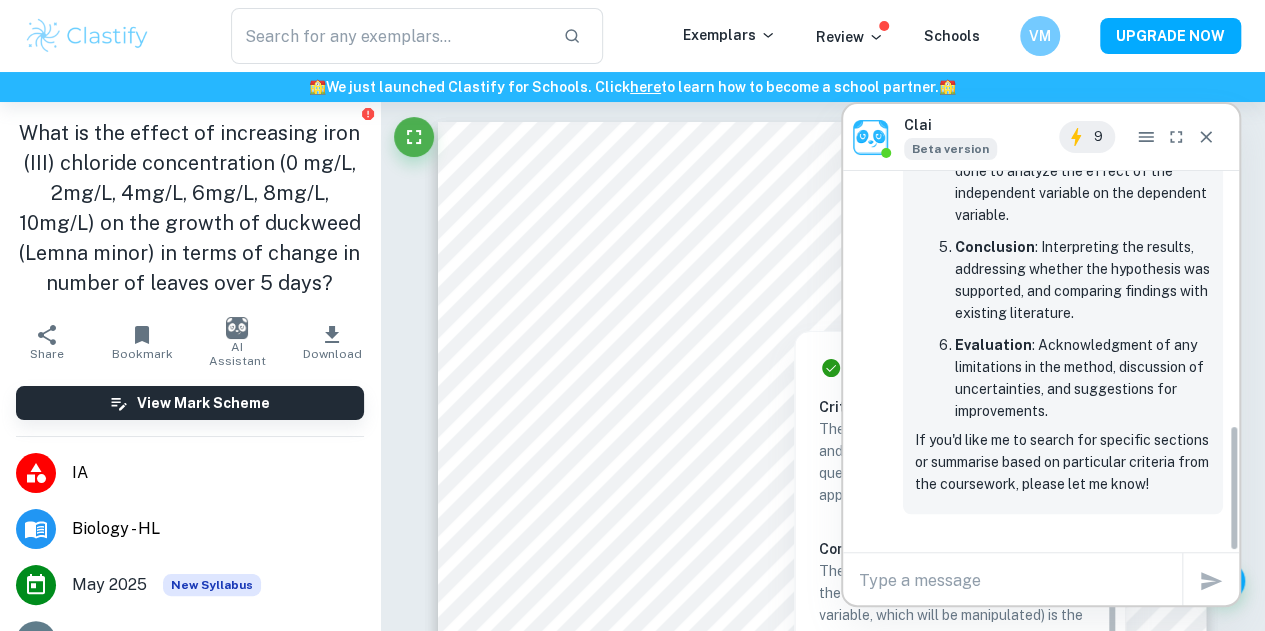 click at bounding box center (1020, 580) 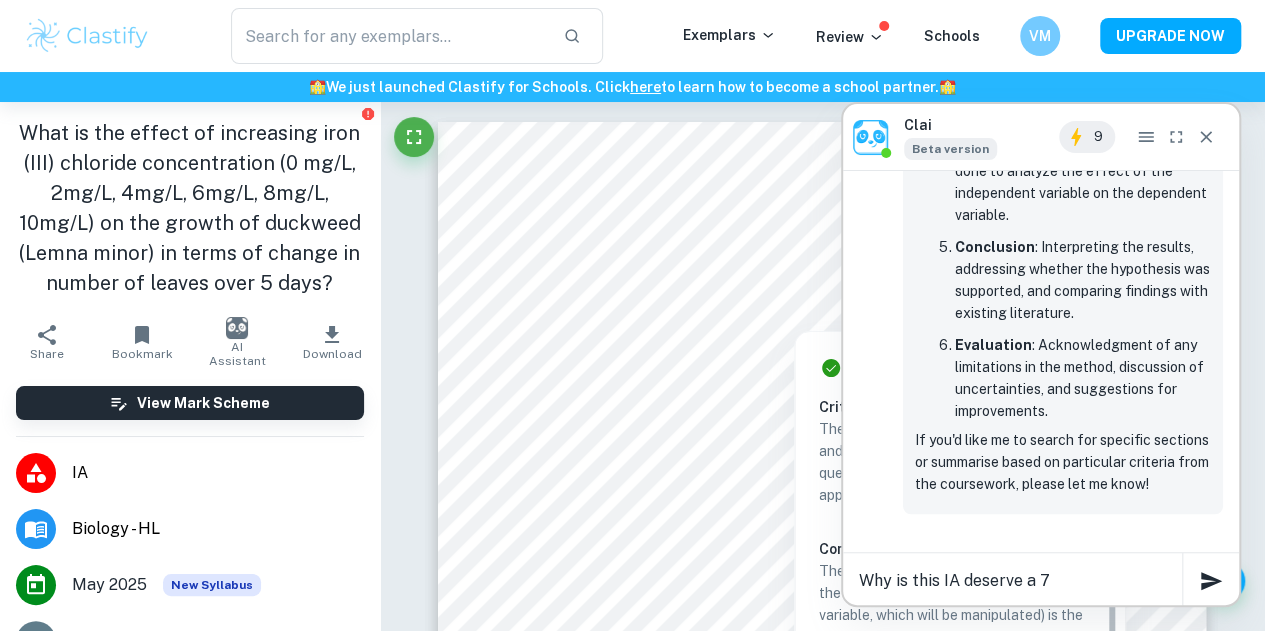 type on "Why is this IA deserve a 7?" 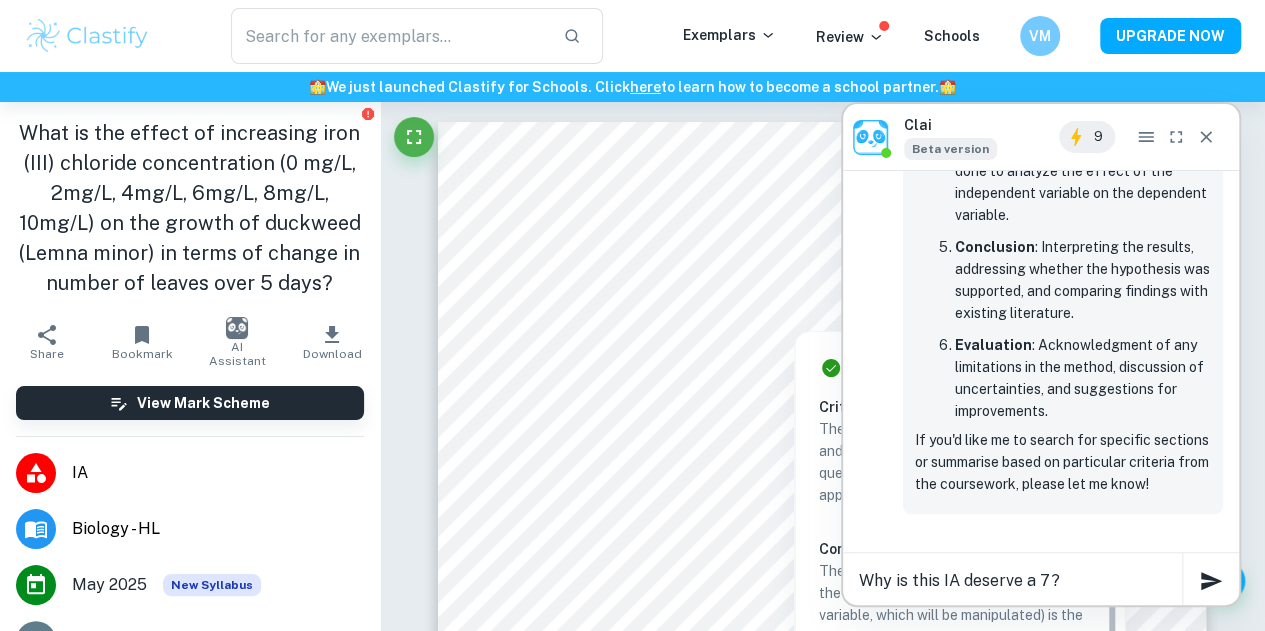 type 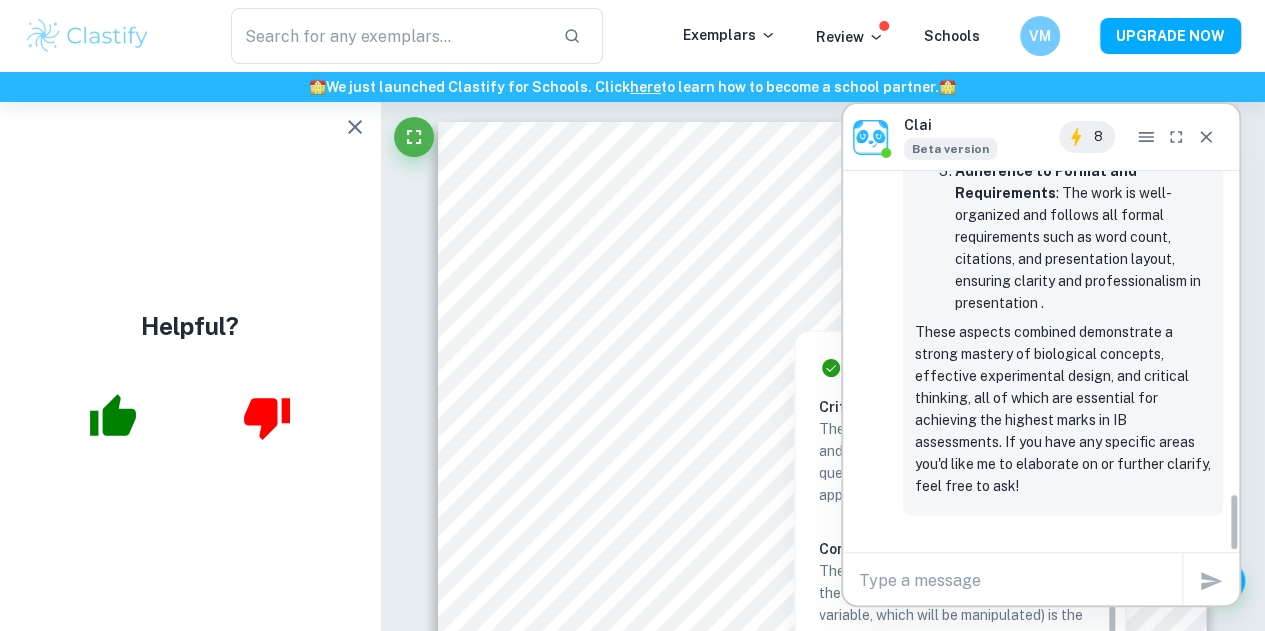 scroll, scrollTop: 2090, scrollLeft: 0, axis: vertical 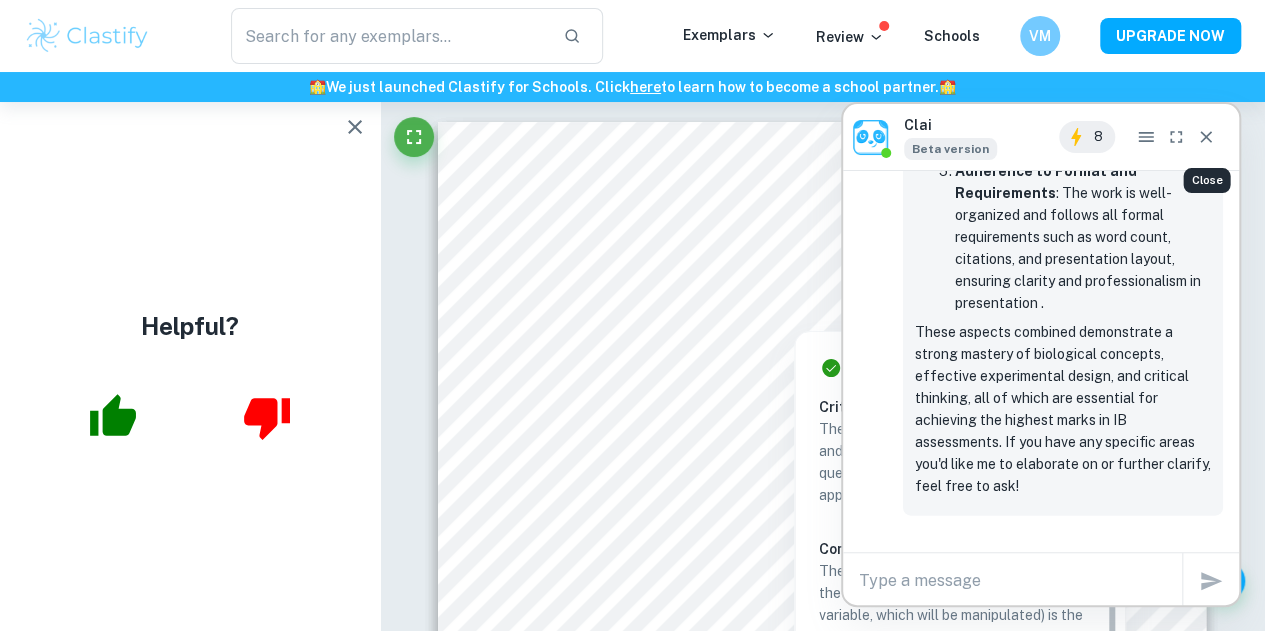 click 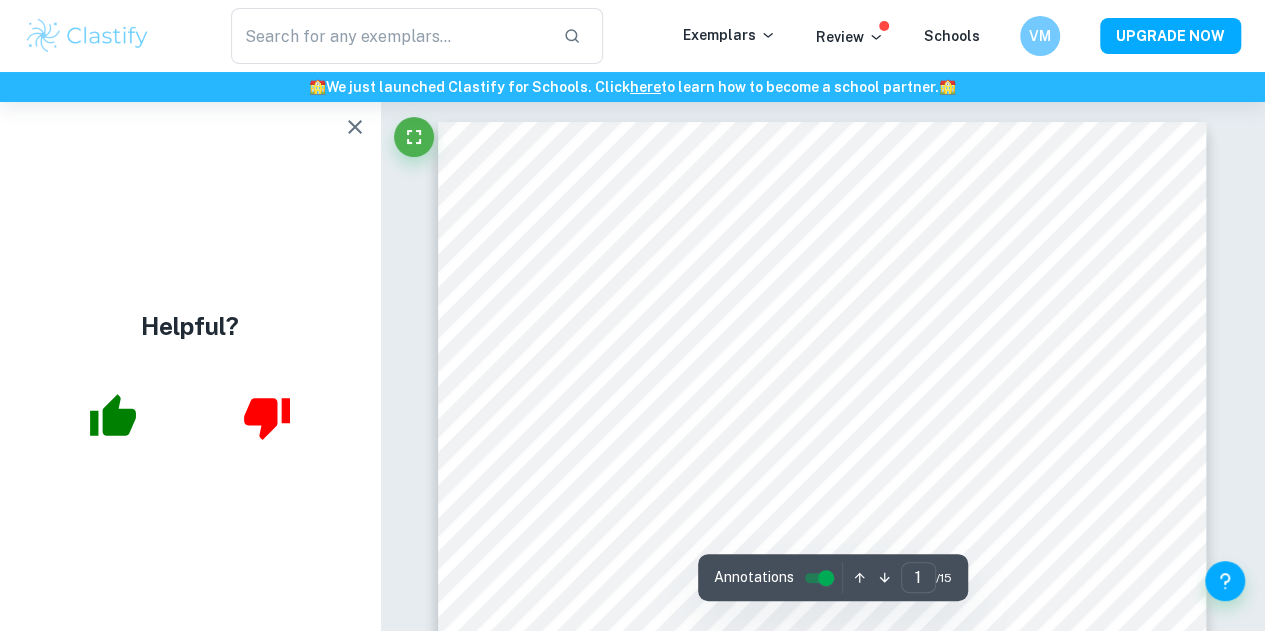 click 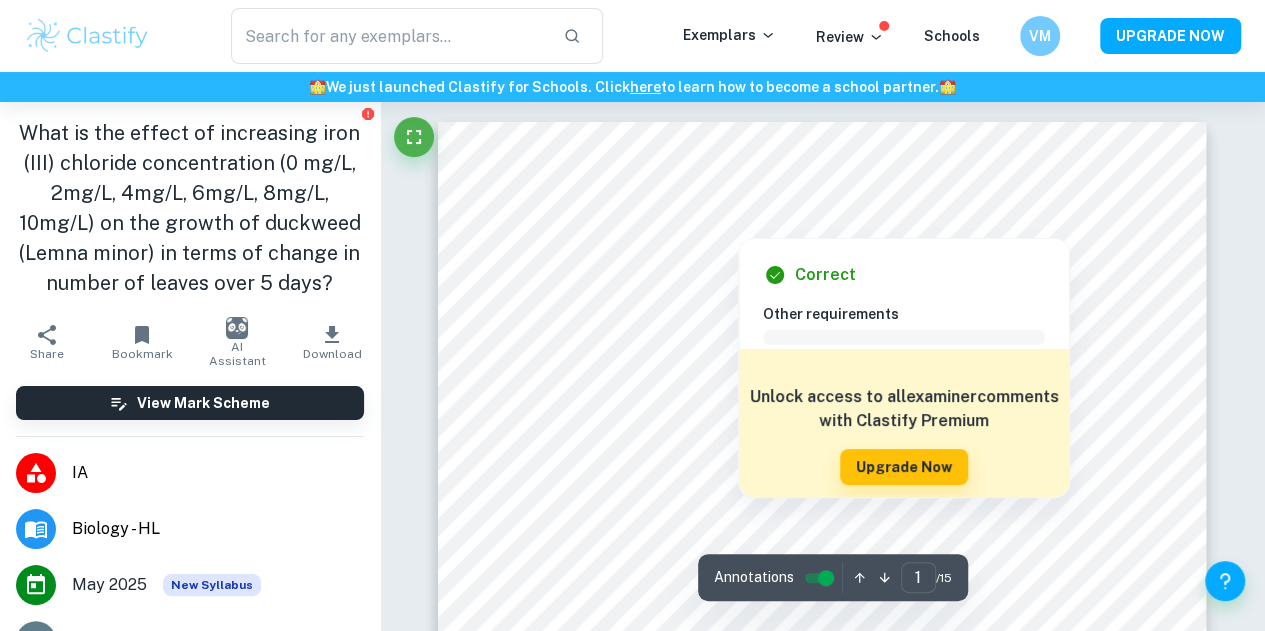 scroll, scrollTop: 190, scrollLeft: 0, axis: vertical 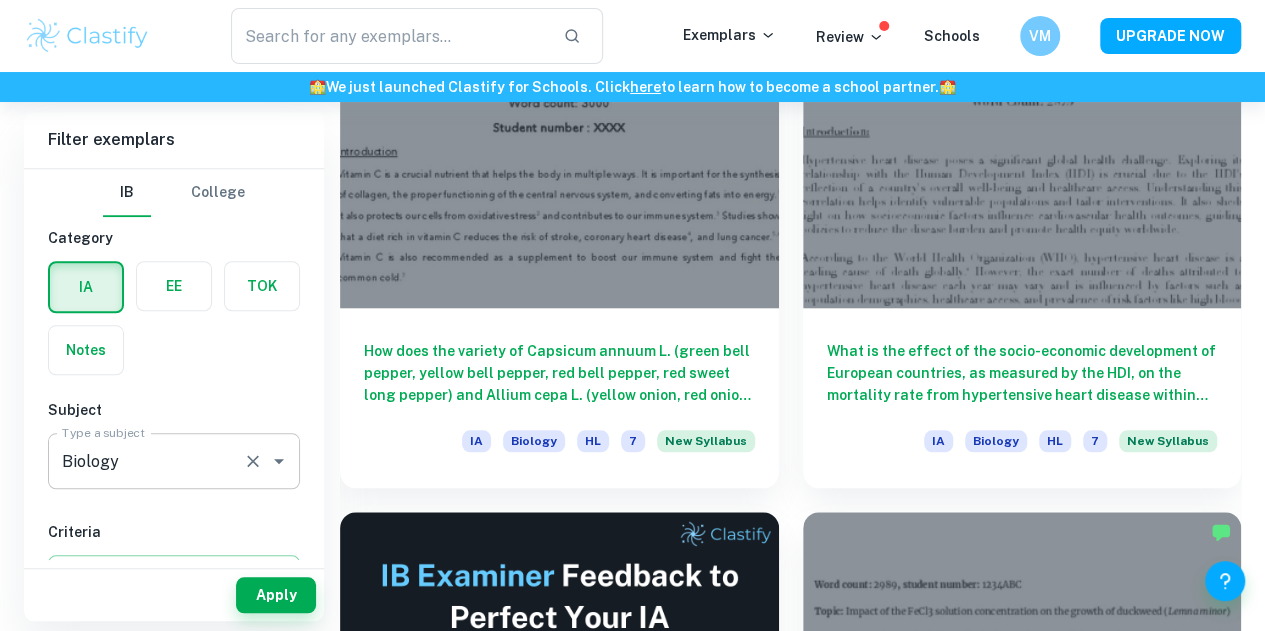 click on "Biology Type a subject" at bounding box center (174, 461) 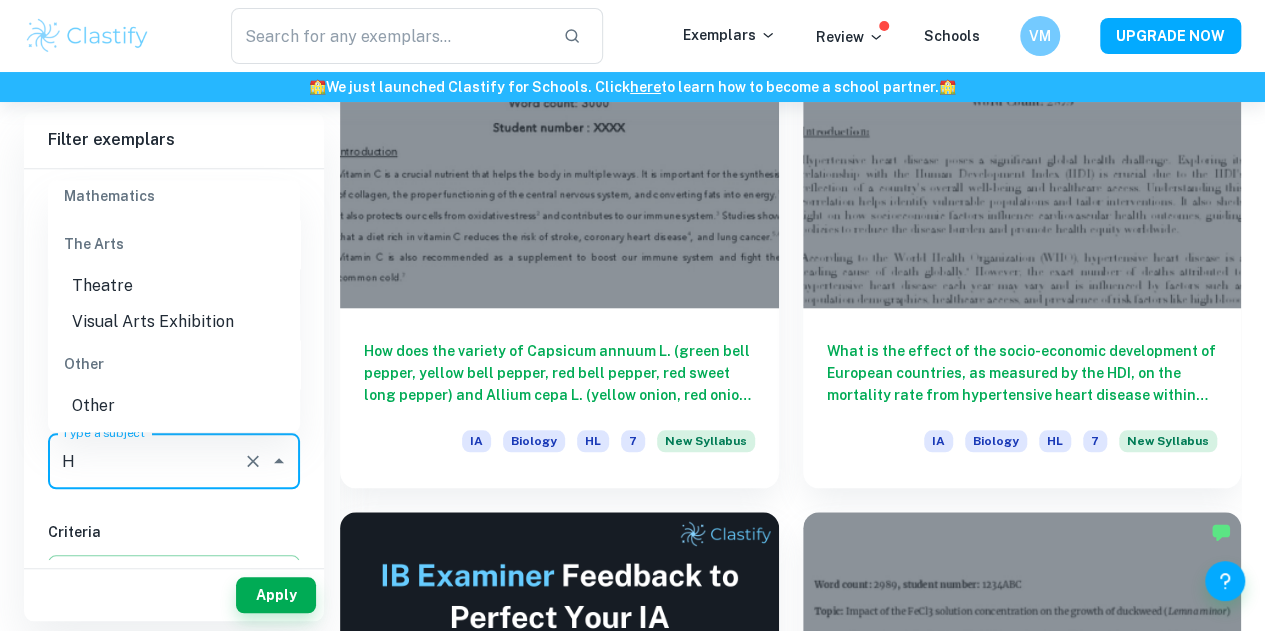 scroll, scrollTop: 0, scrollLeft: 0, axis: both 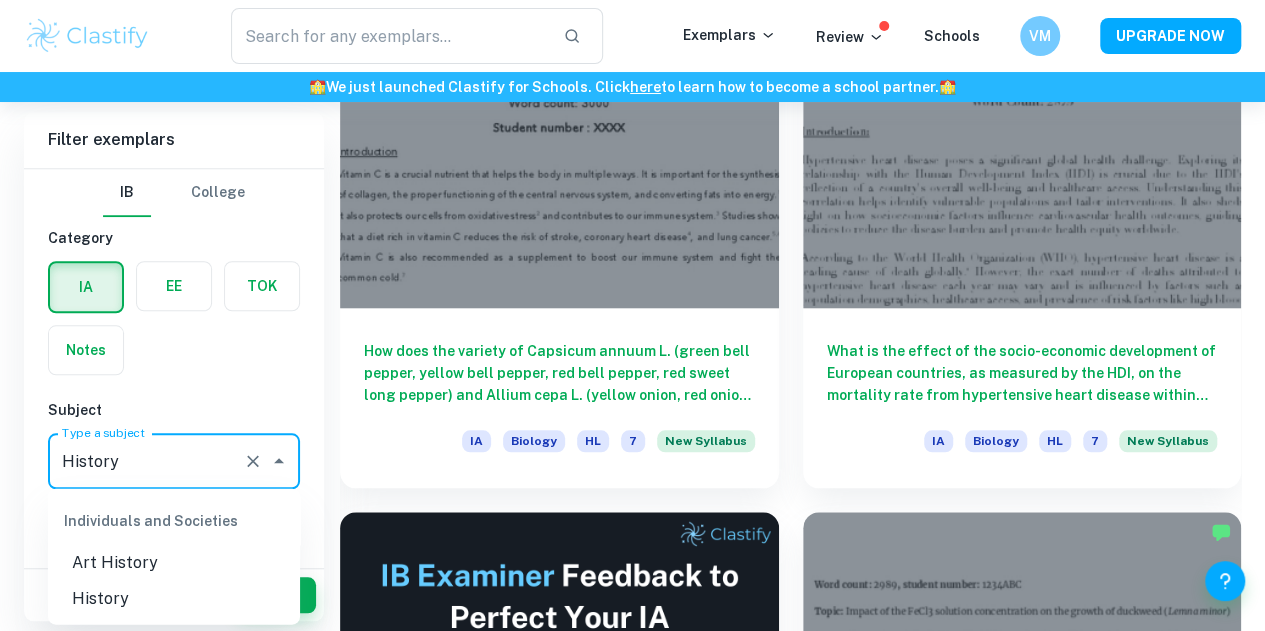 click on "History" at bounding box center (174, 598) 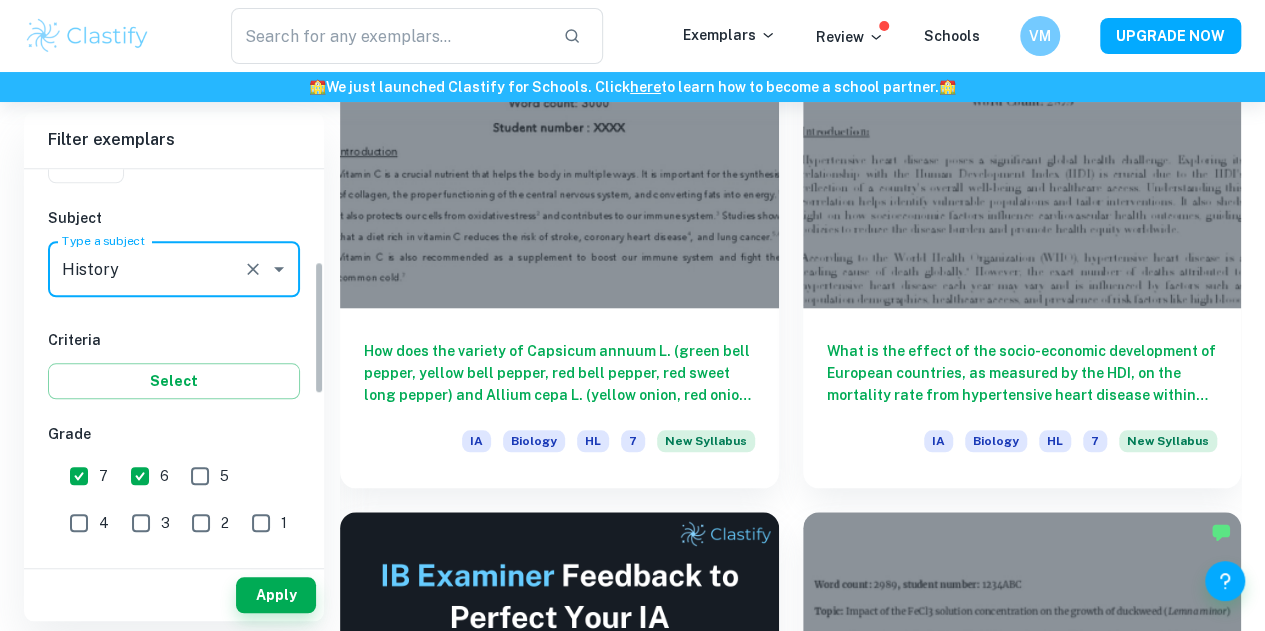 scroll, scrollTop: 368, scrollLeft: 0, axis: vertical 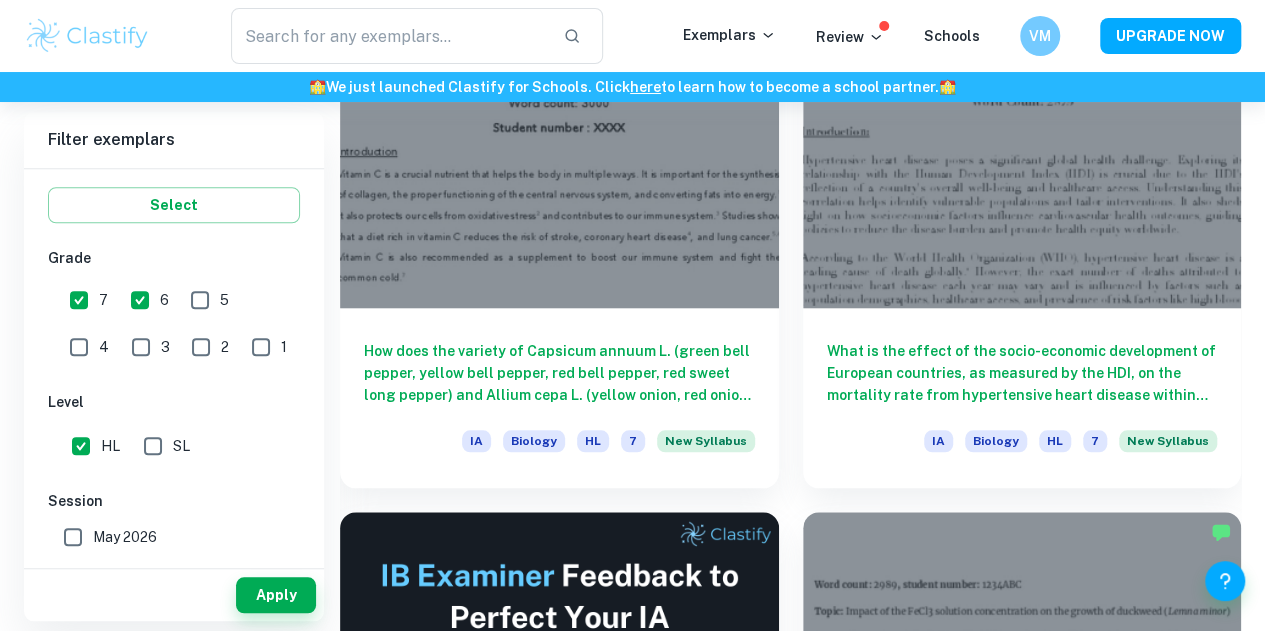 type on "History" 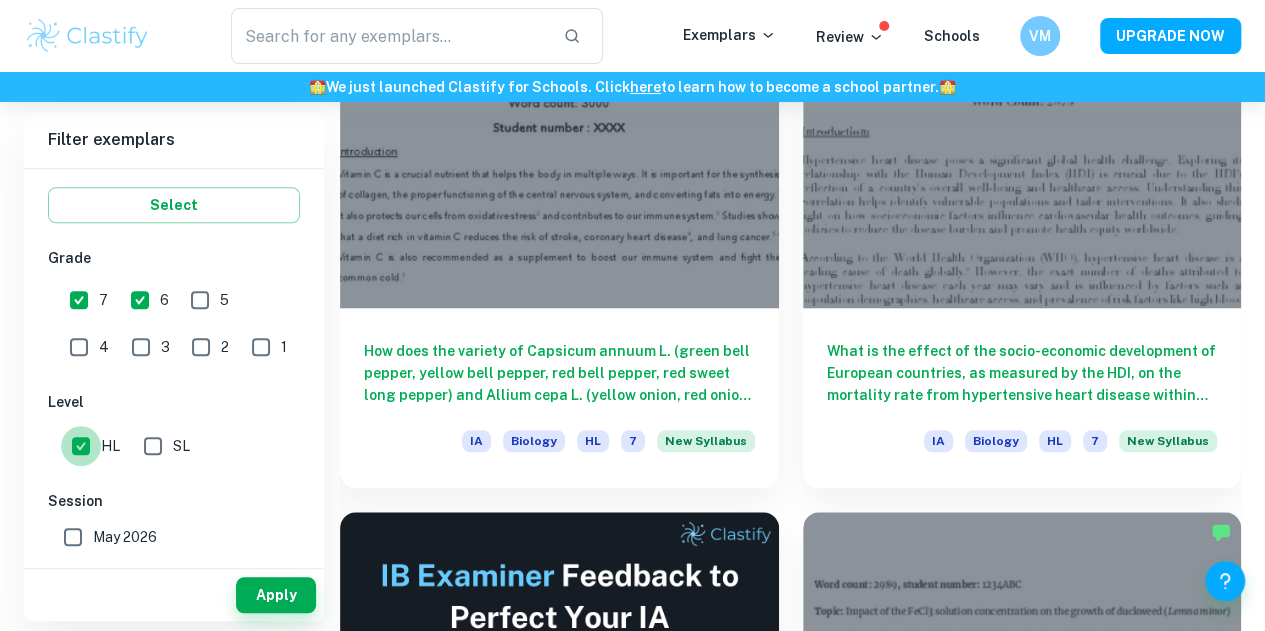 click on "HL" at bounding box center (81, 446) 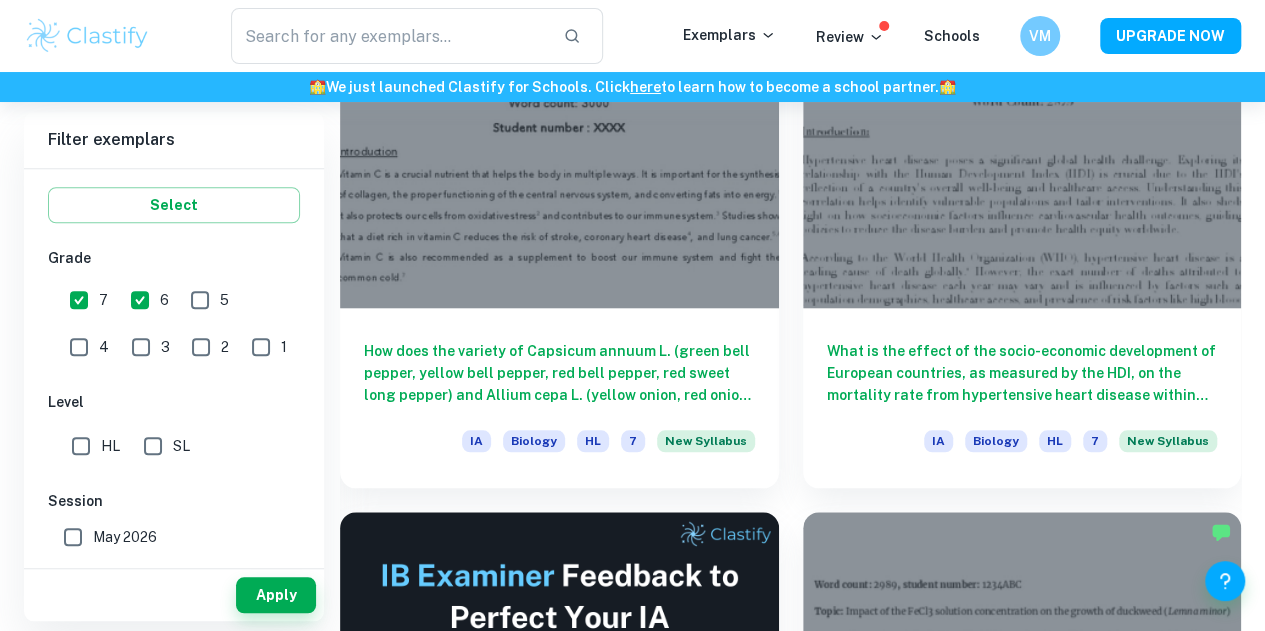 click on "SL" at bounding box center (153, 446) 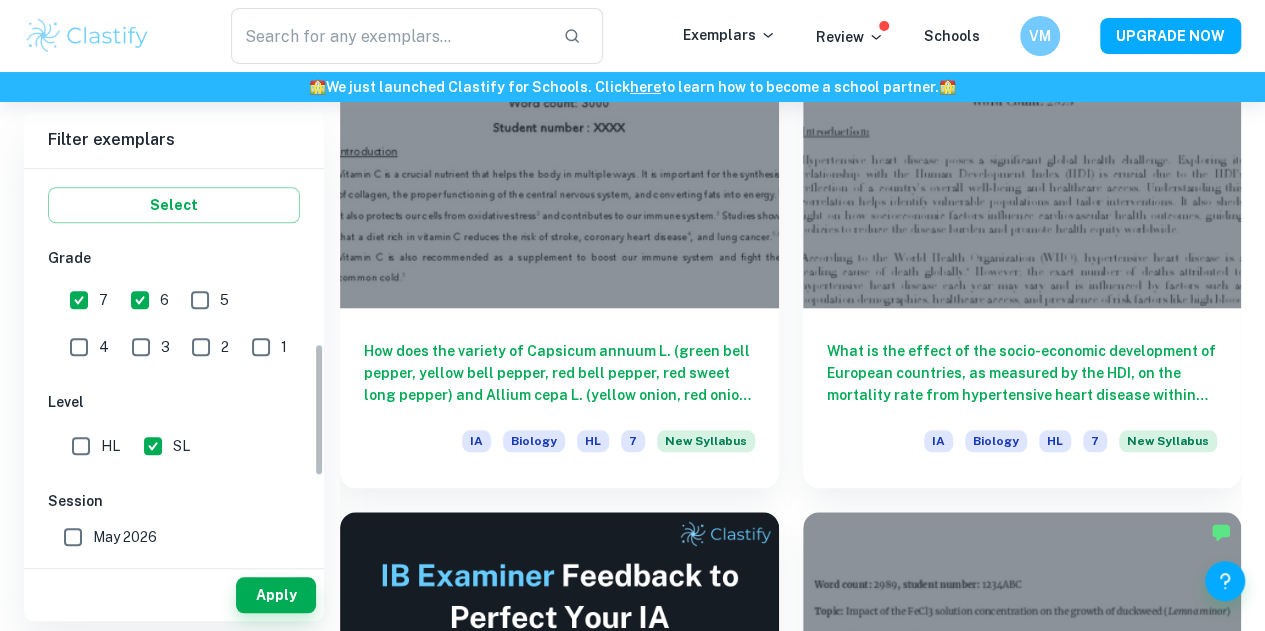 scroll, scrollTop: 516, scrollLeft: 0, axis: vertical 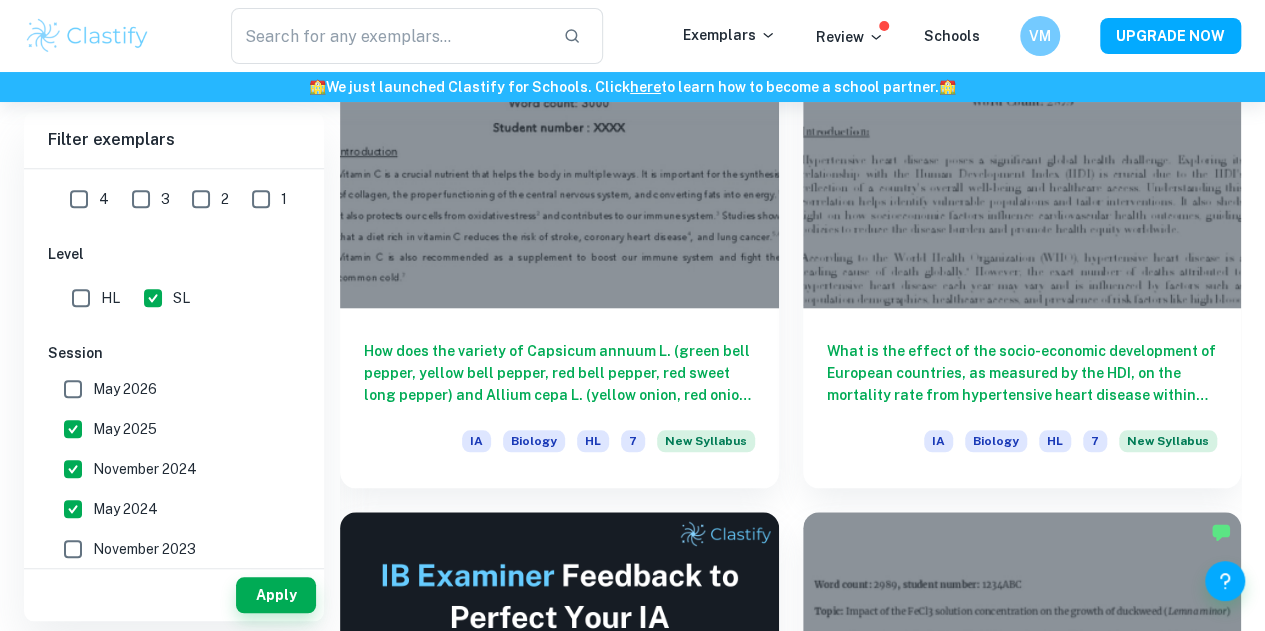 click on "Apply" at bounding box center [174, 595] 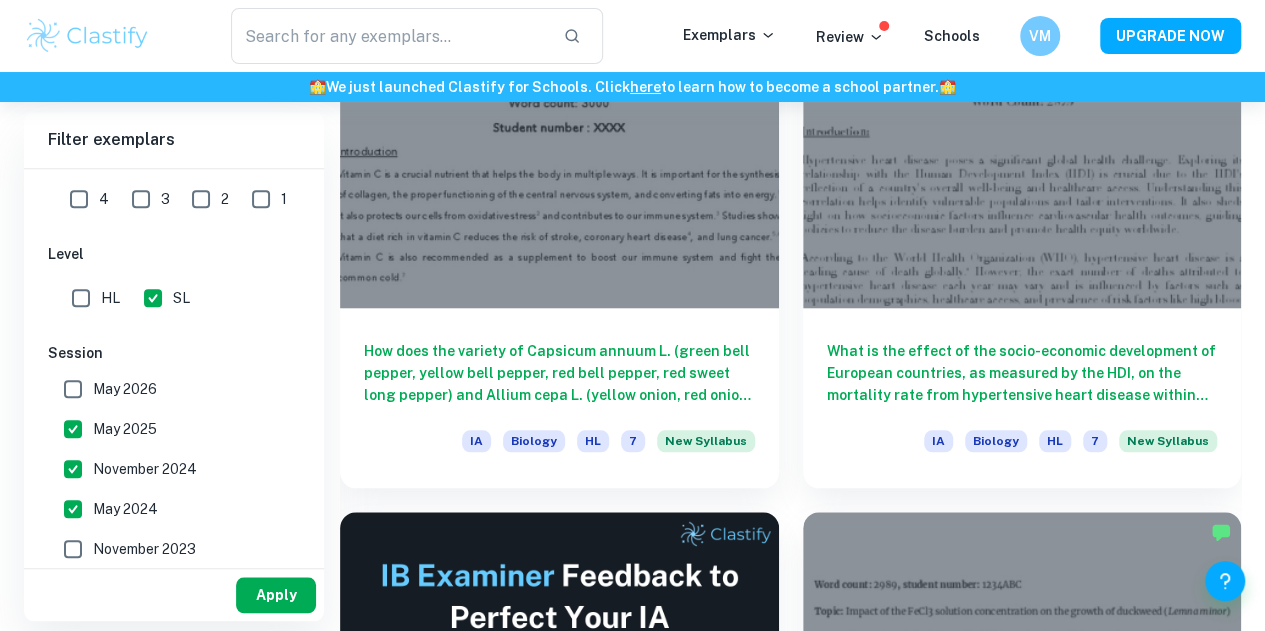 click on "Apply" at bounding box center [276, 595] 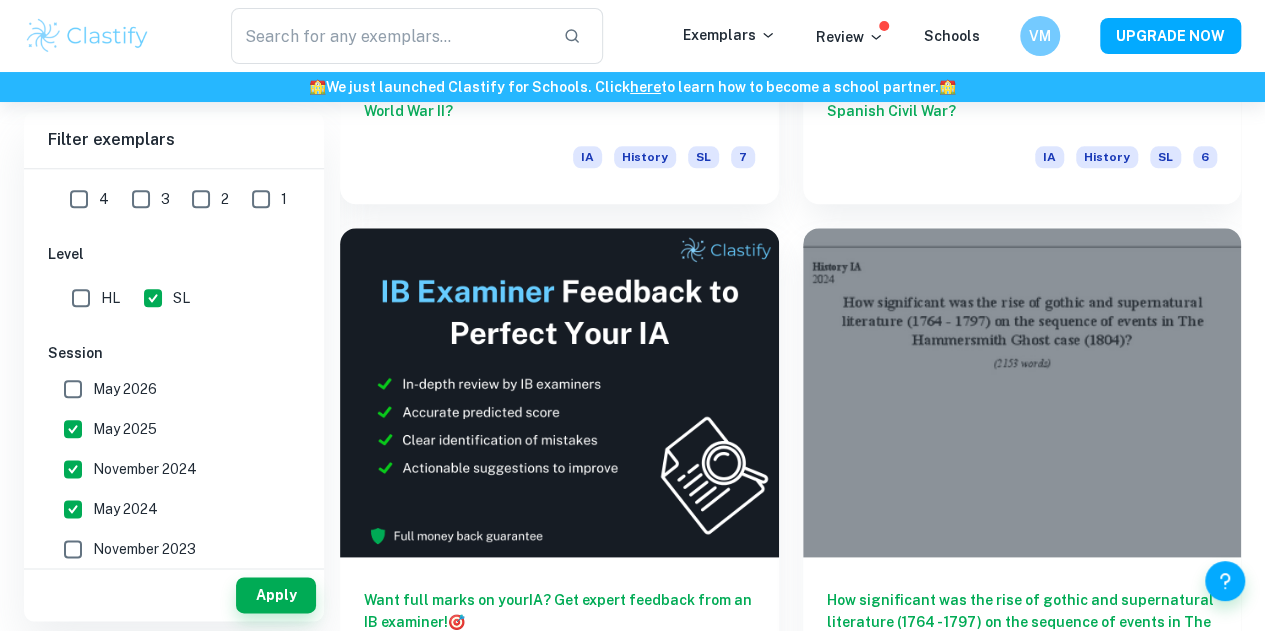 scroll, scrollTop: 974, scrollLeft: 0, axis: vertical 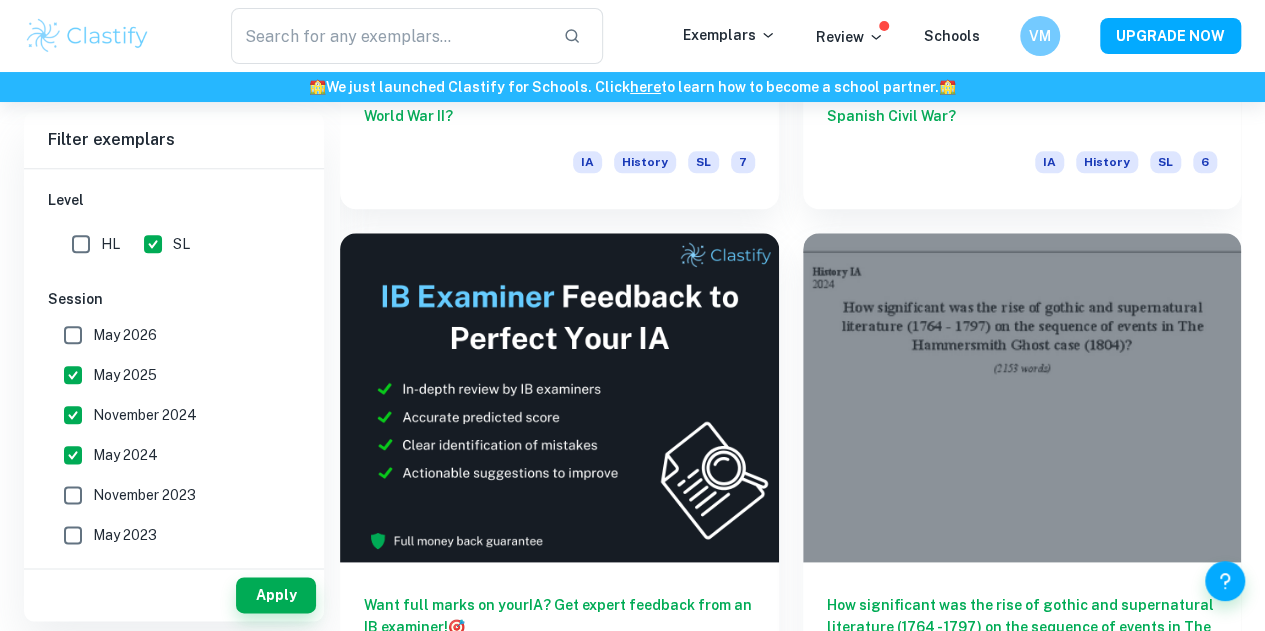 click on "November 2023" at bounding box center [73, 495] 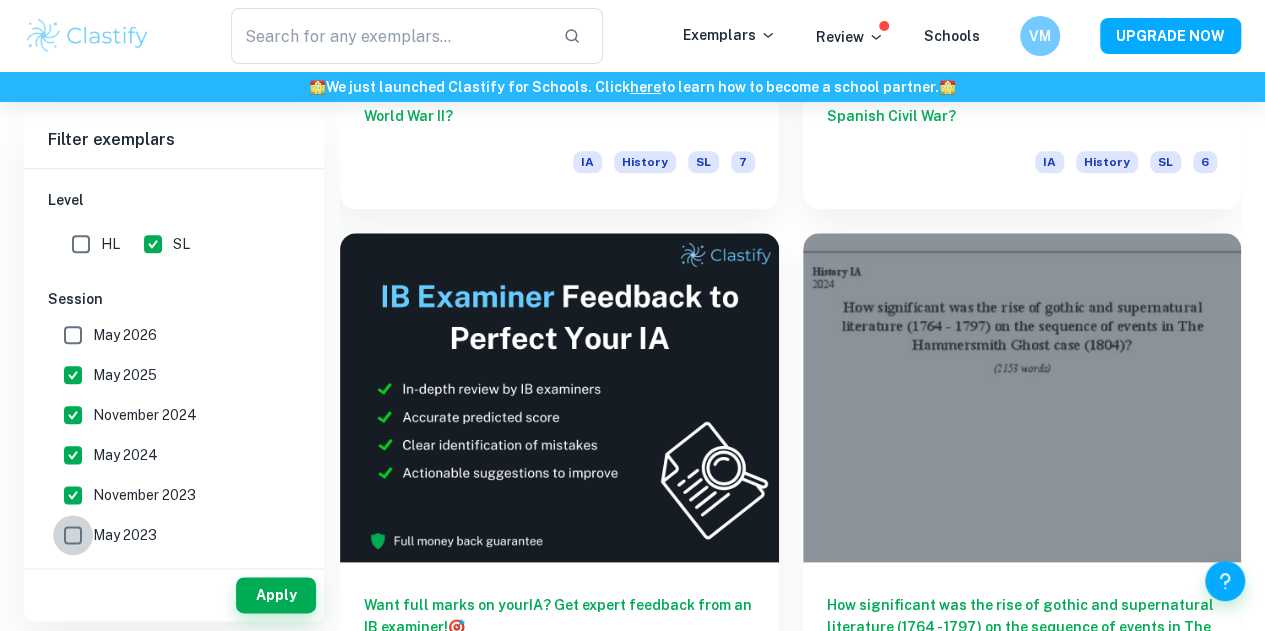 click on "May 2023" at bounding box center [73, 535] 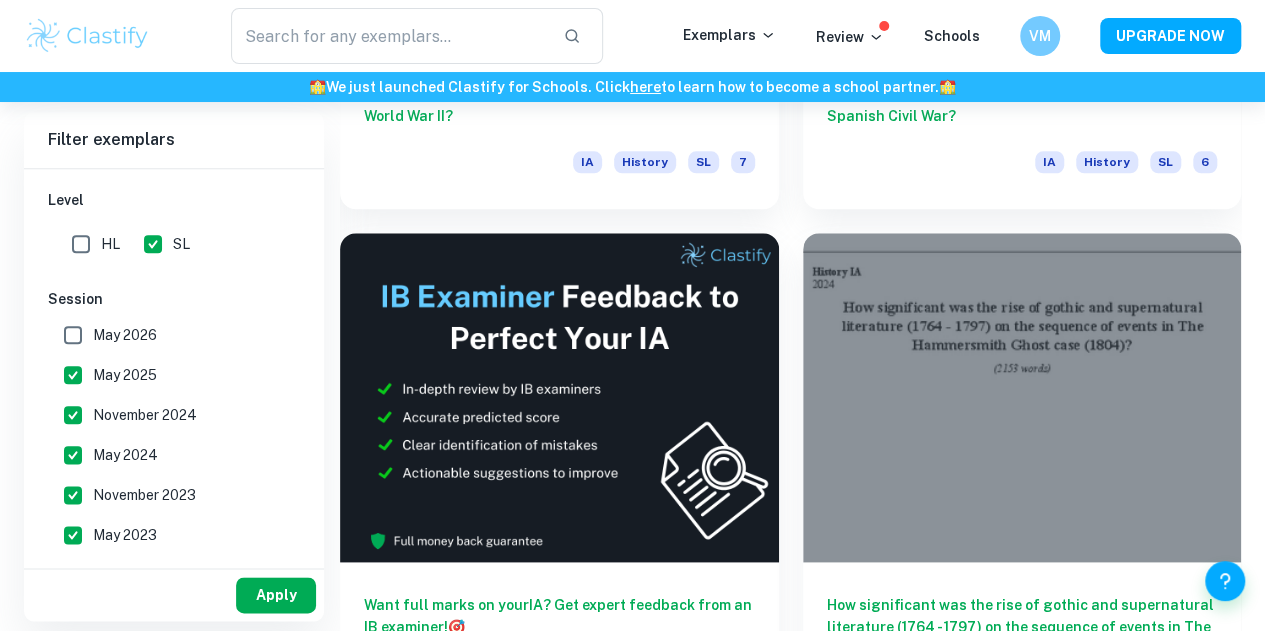 click on "Apply" at bounding box center (276, 595) 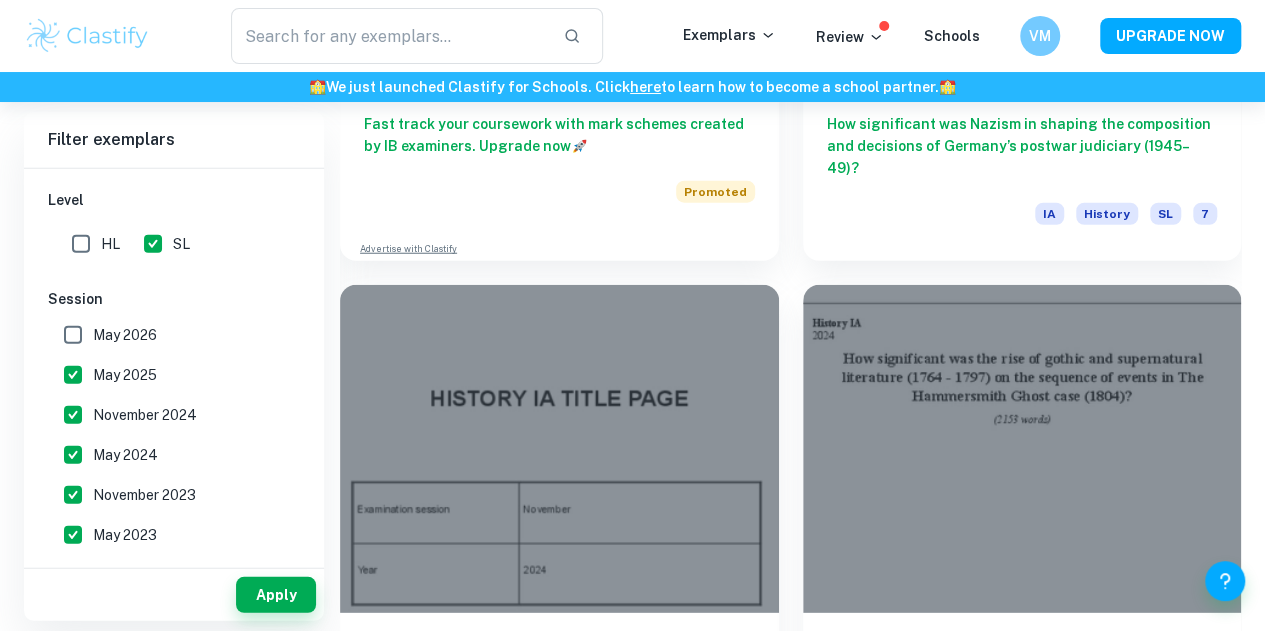 scroll, scrollTop: 2083, scrollLeft: 0, axis: vertical 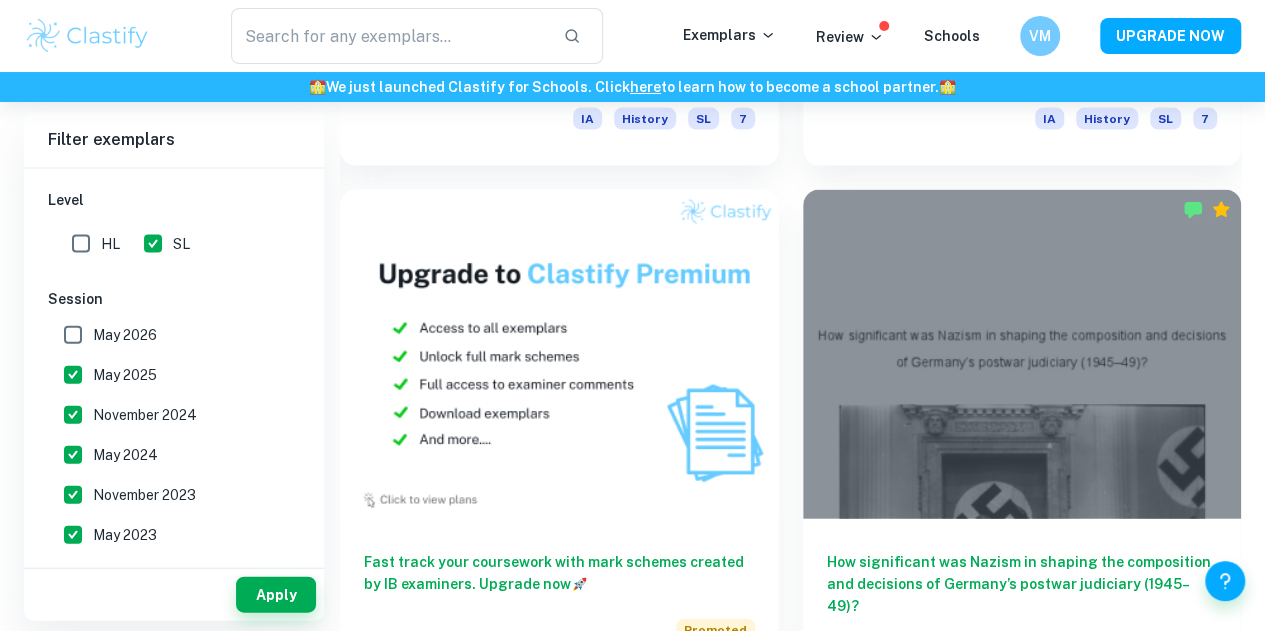 click at bounding box center (1022, 1947) 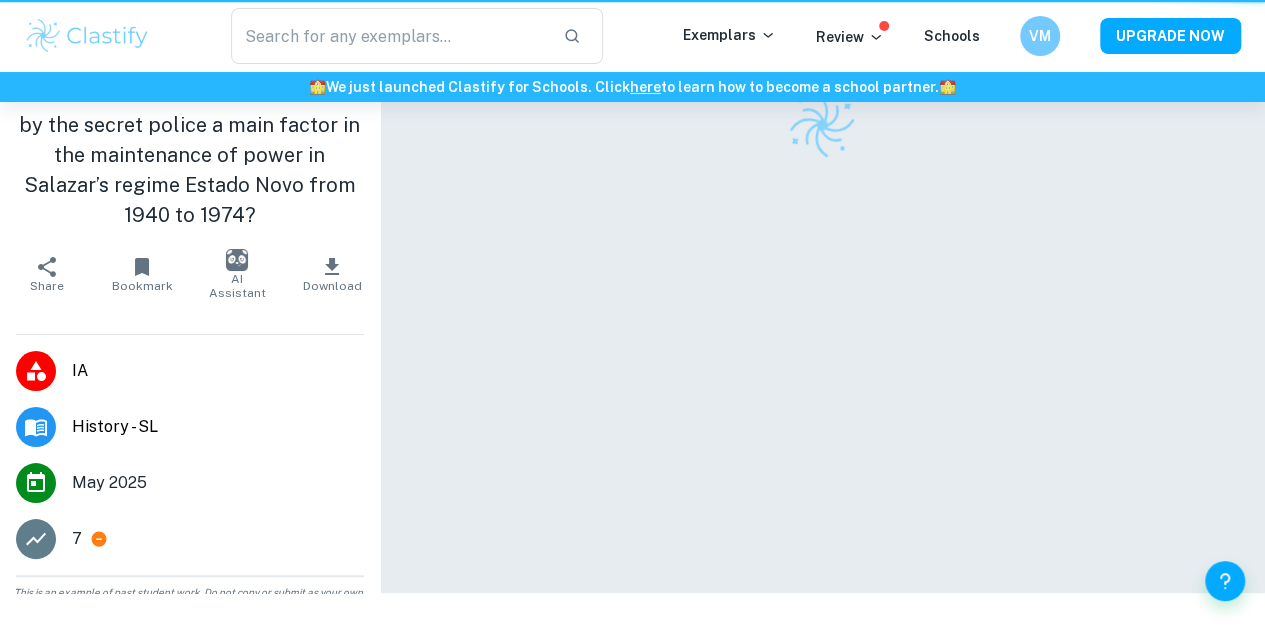 scroll, scrollTop: 0, scrollLeft: 0, axis: both 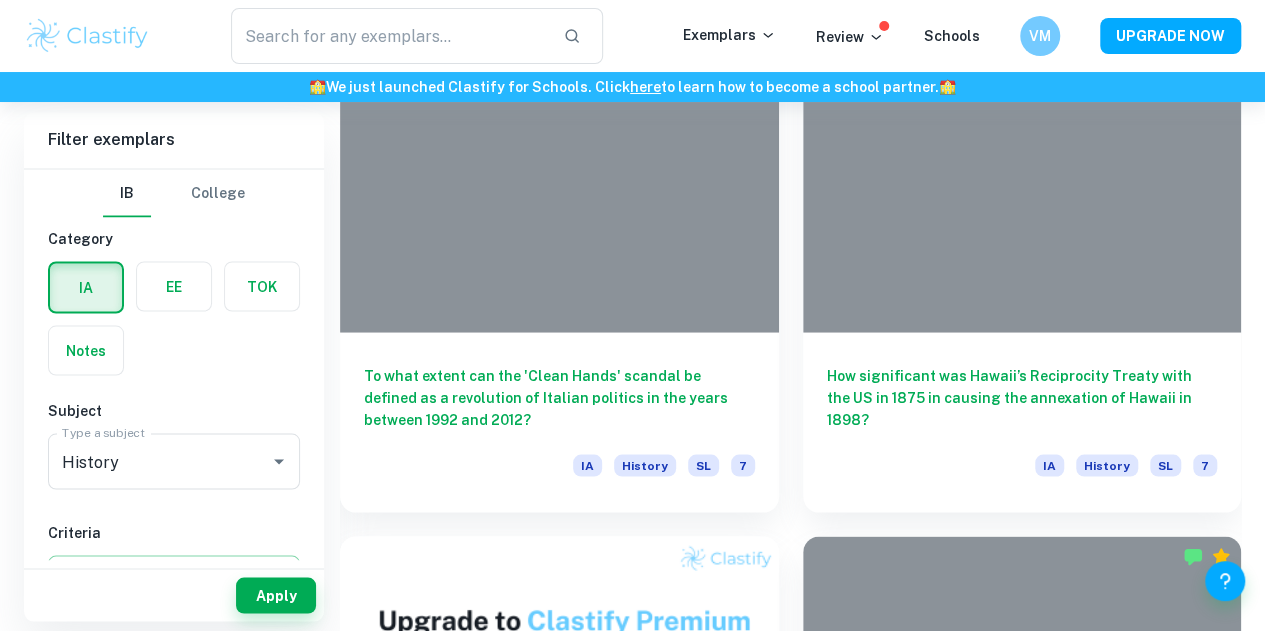 click at bounding box center (1022, 1760) 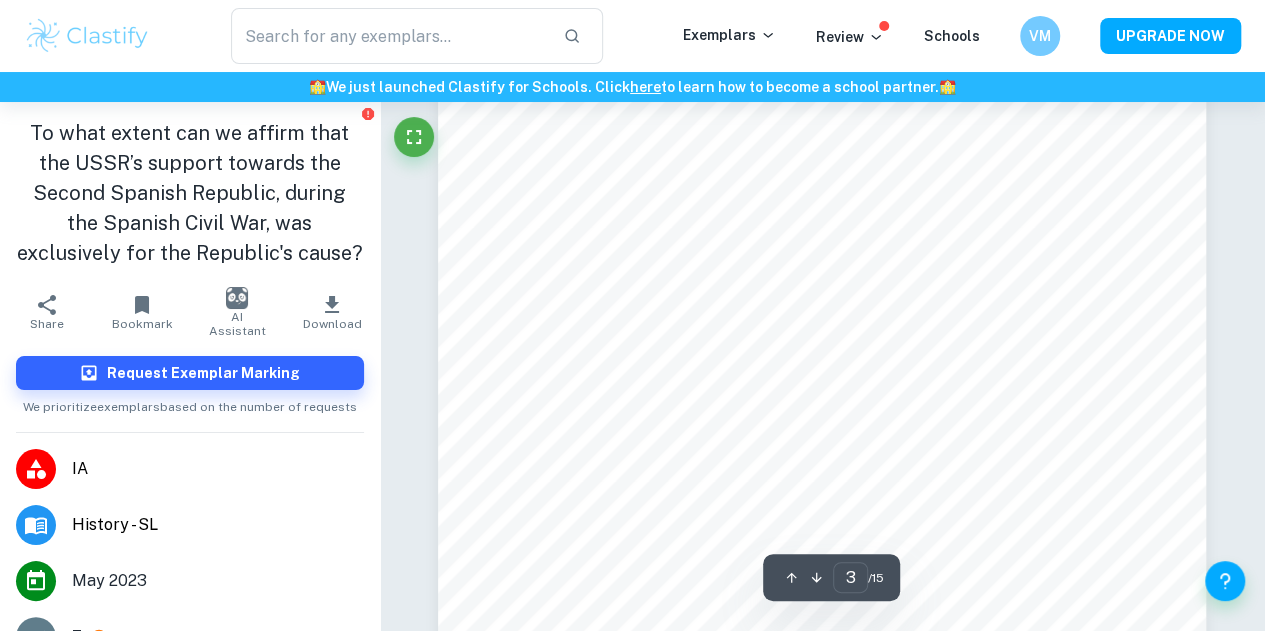 scroll, scrollTop: 2646, scrollLeft: 0, axis: vertical 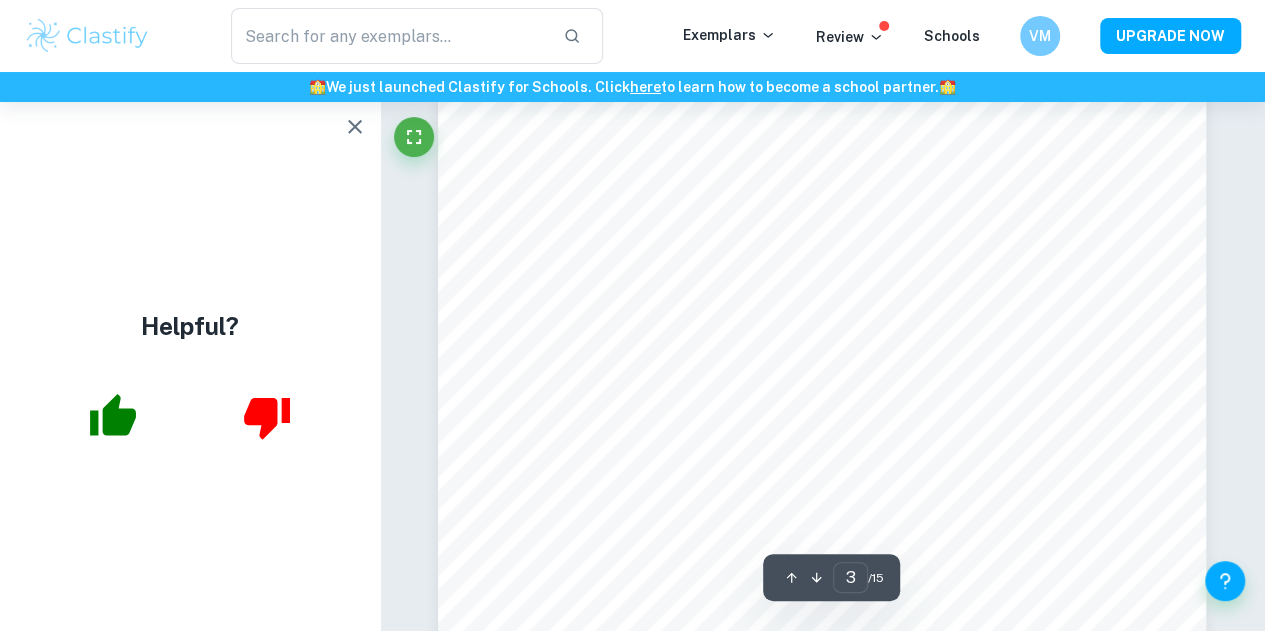 click 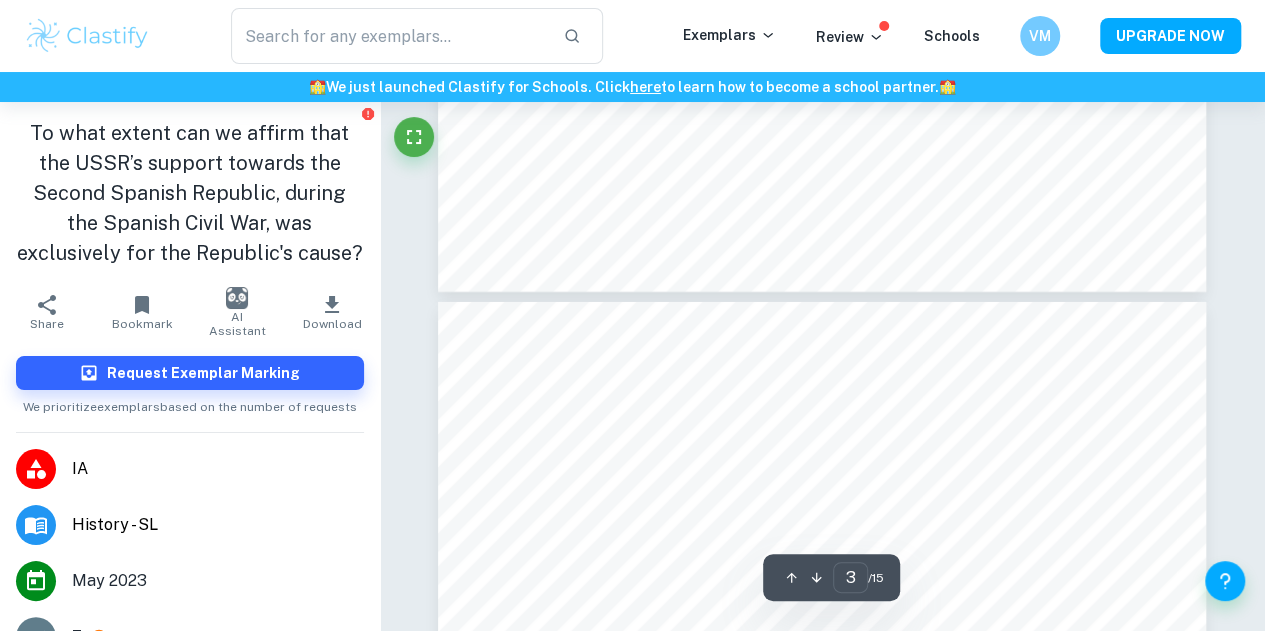 type on "4" 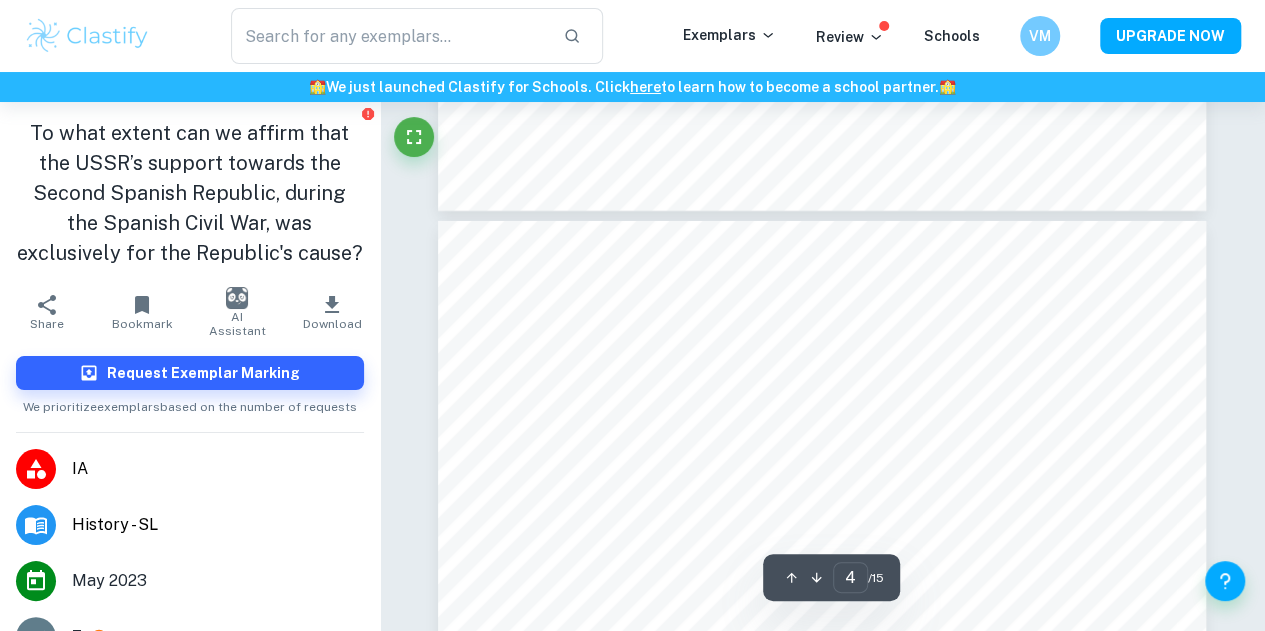 scroll, scrollTop: 3172, scrollLeft: 0, axis: vertical 